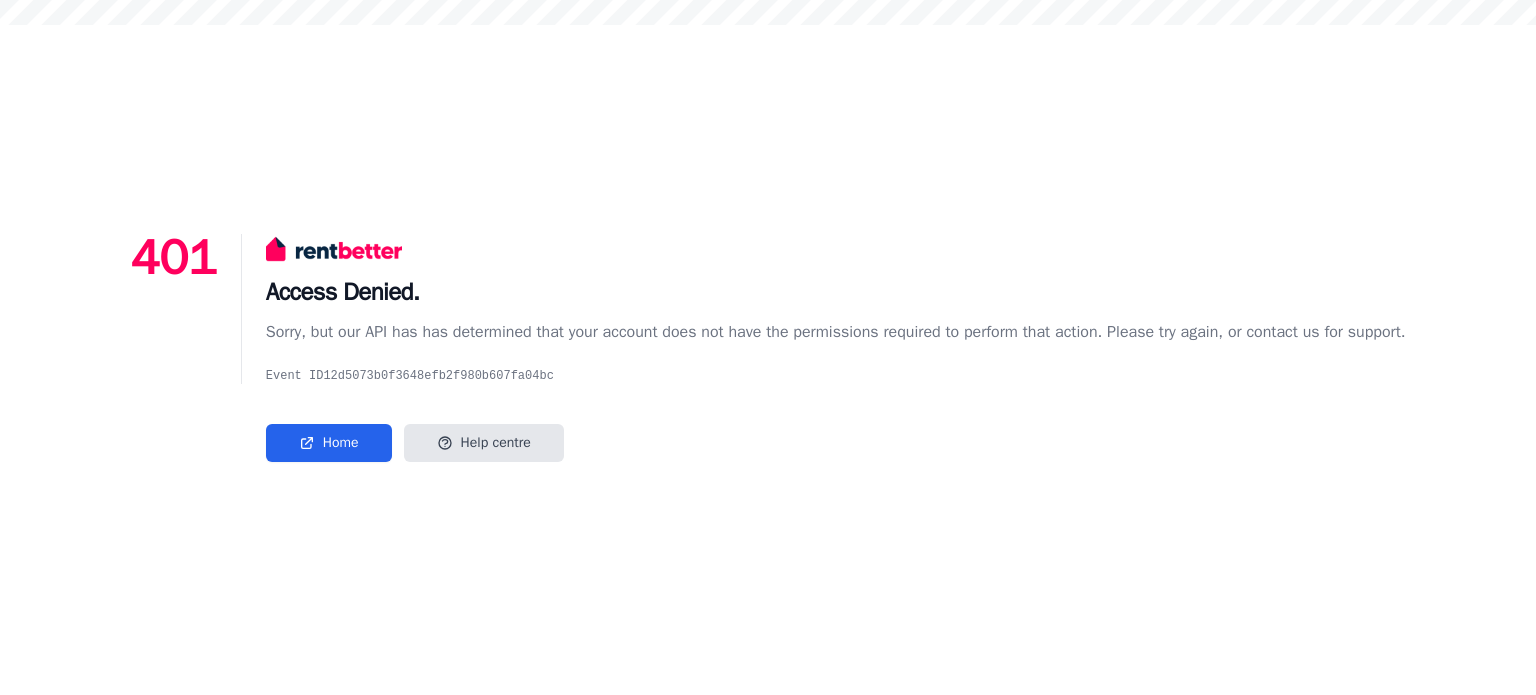 scroll, scrollTop: 0, scrollLeft: 0, axis: both 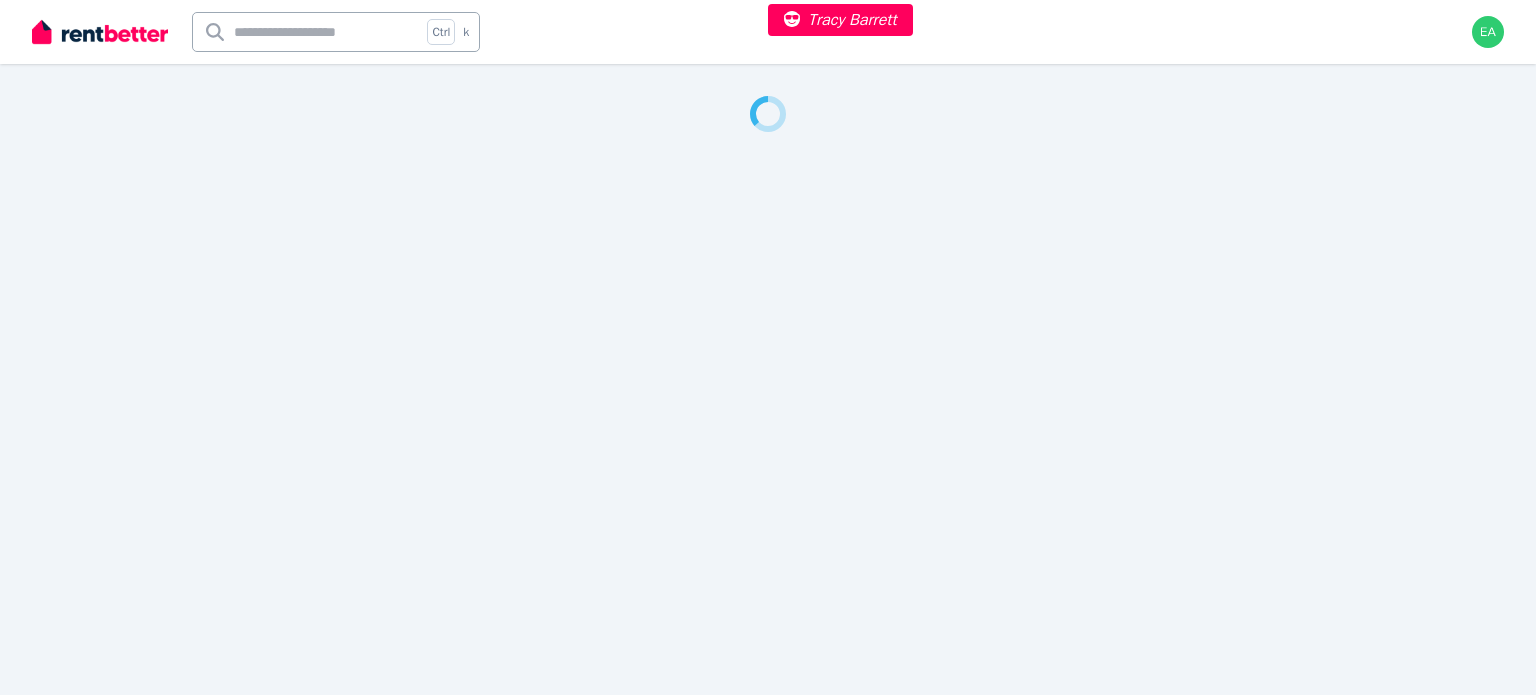 select on "***" 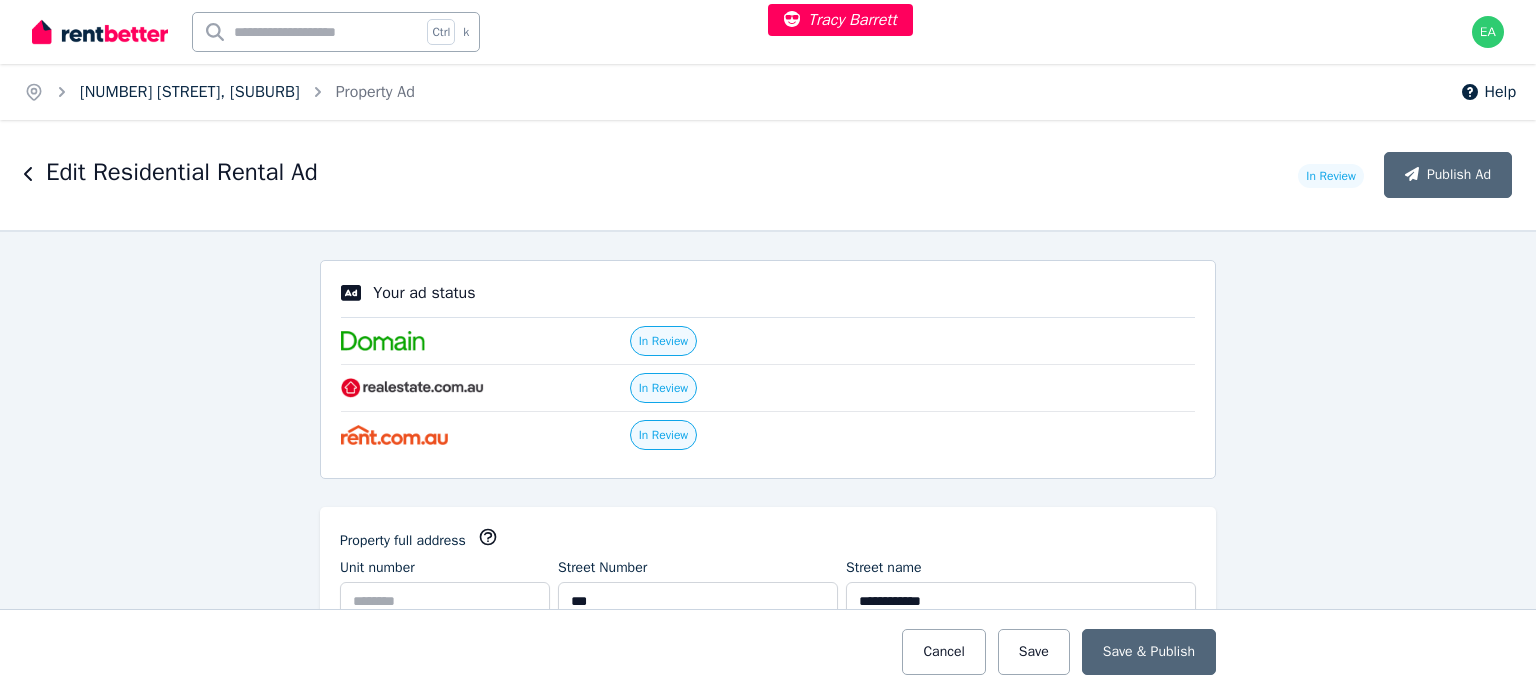click on "106 Merthyr Rd, New Farm" at bounding box center [190, 92] 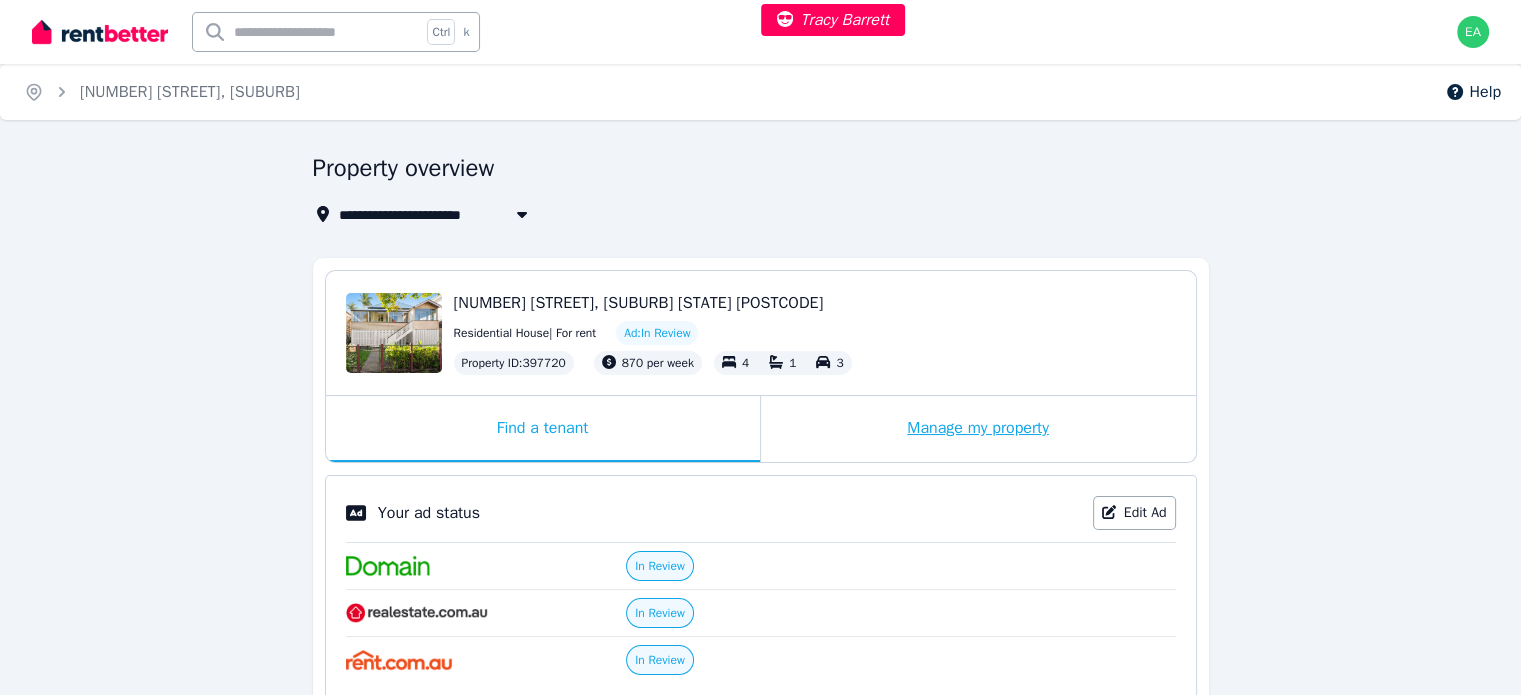 click on "Manage my property" at bounding box center [978, 429] 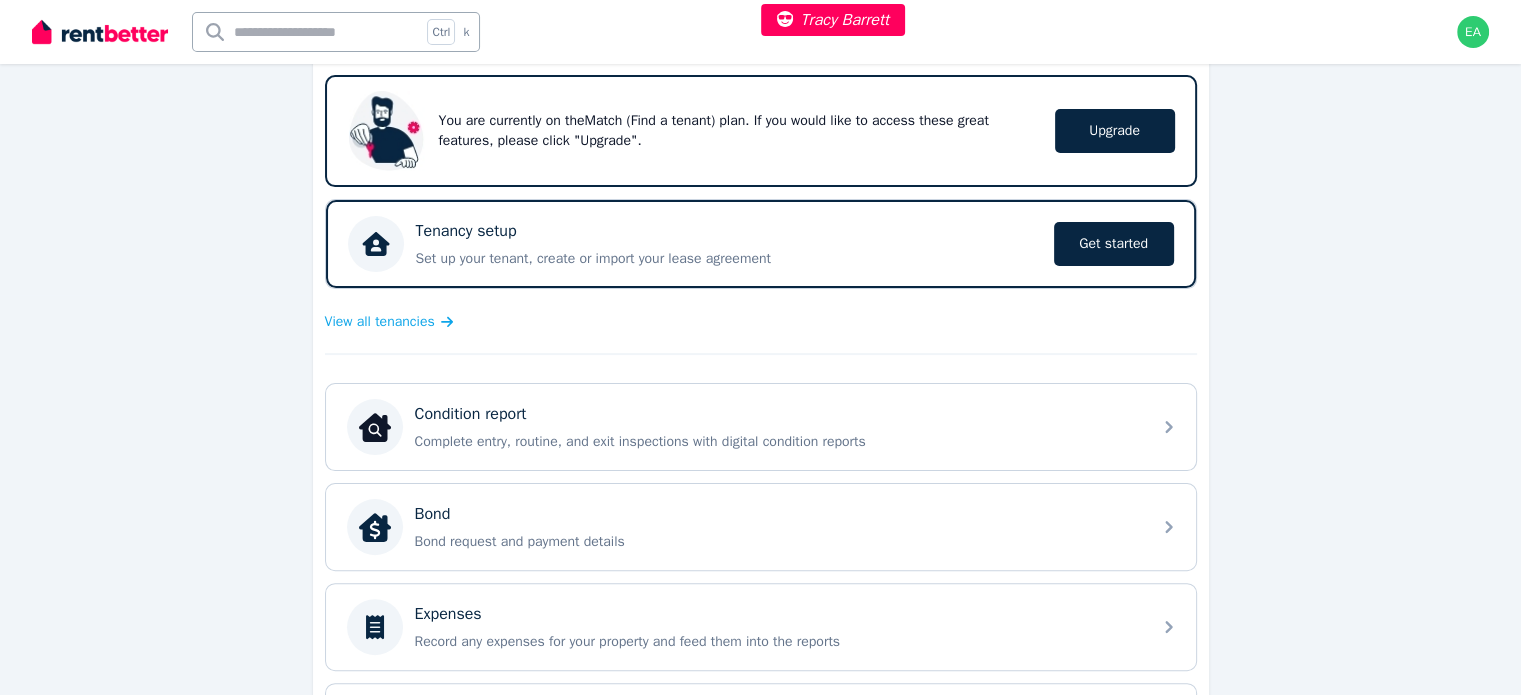 scroll, scrollTop: 756, scrollLeft: 0, axis: vertical 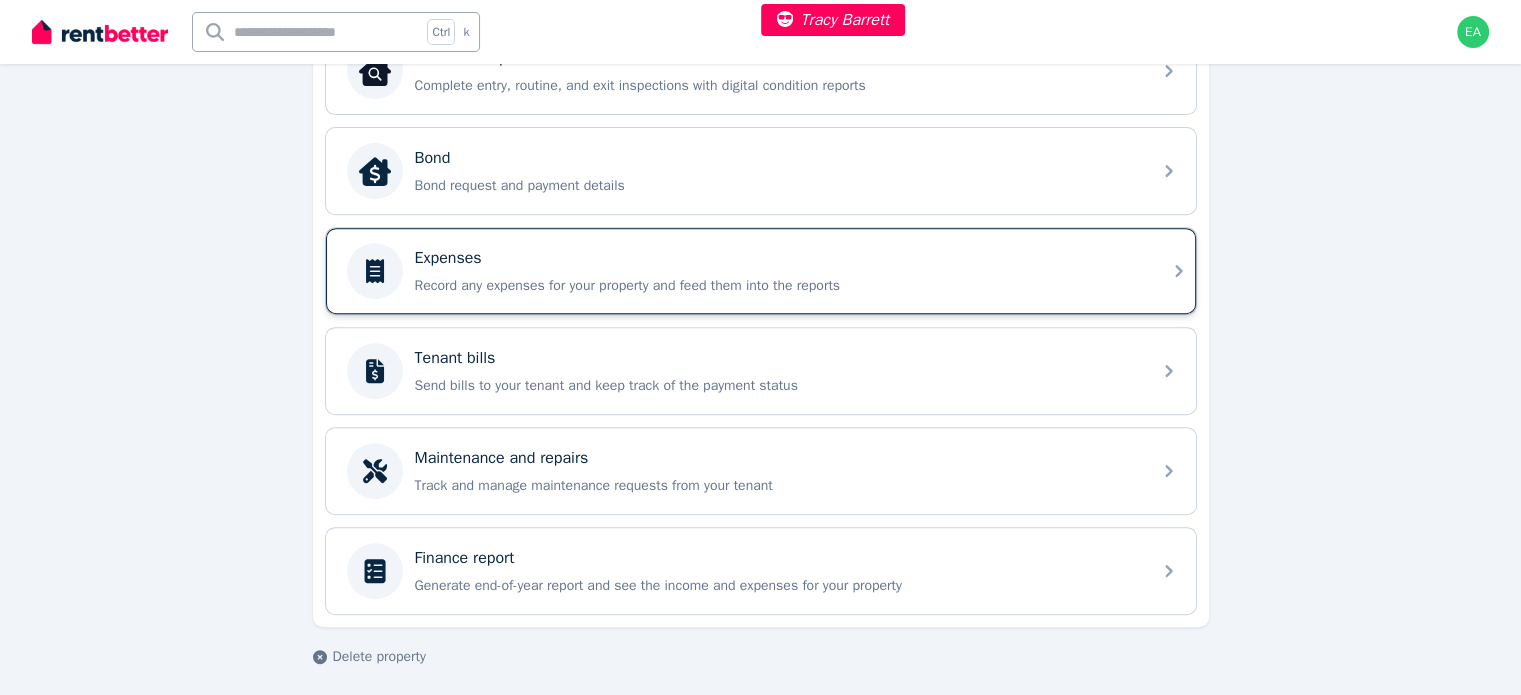 click on "Record any expenses for your property and feed them into the reports" at bounding box center [777, 286] 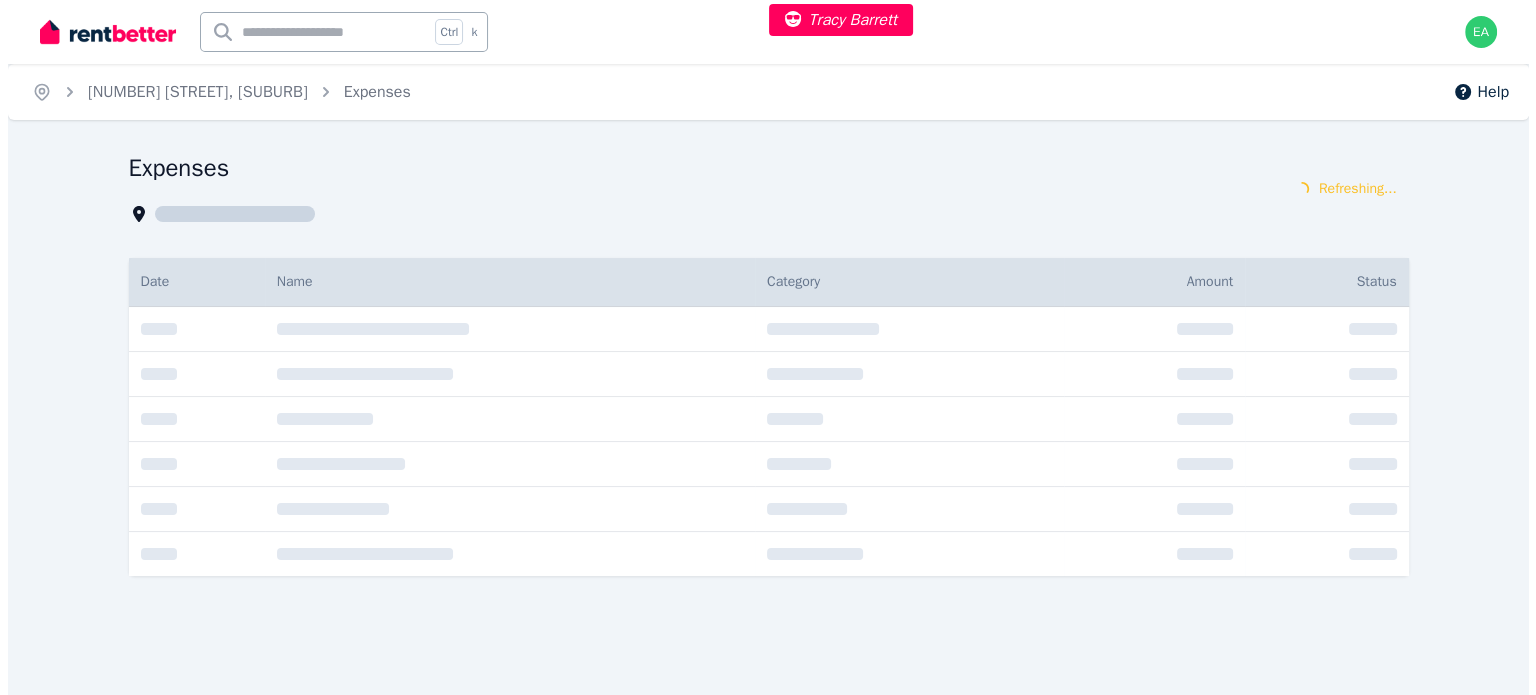 scroll, scrollTop: 0, scrollLeft: 0, axis: both 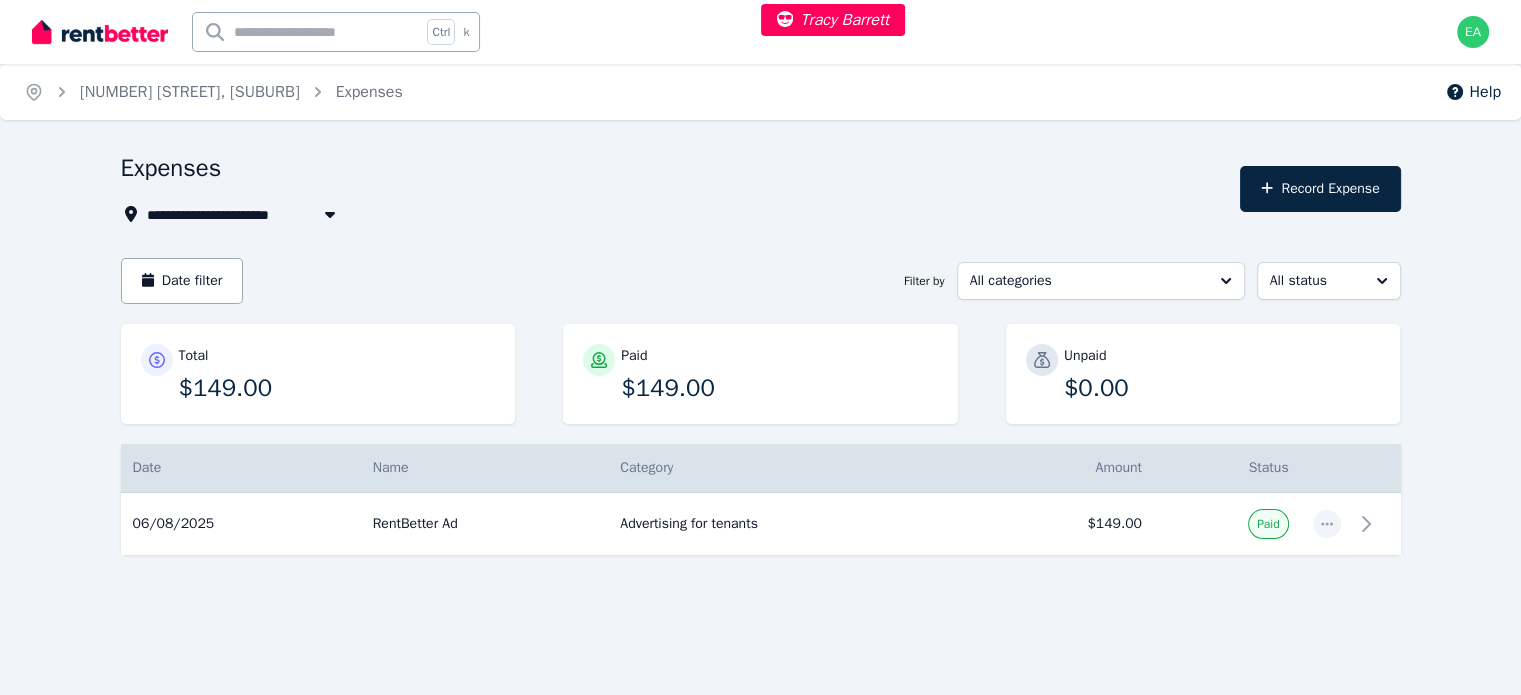 select on "***" 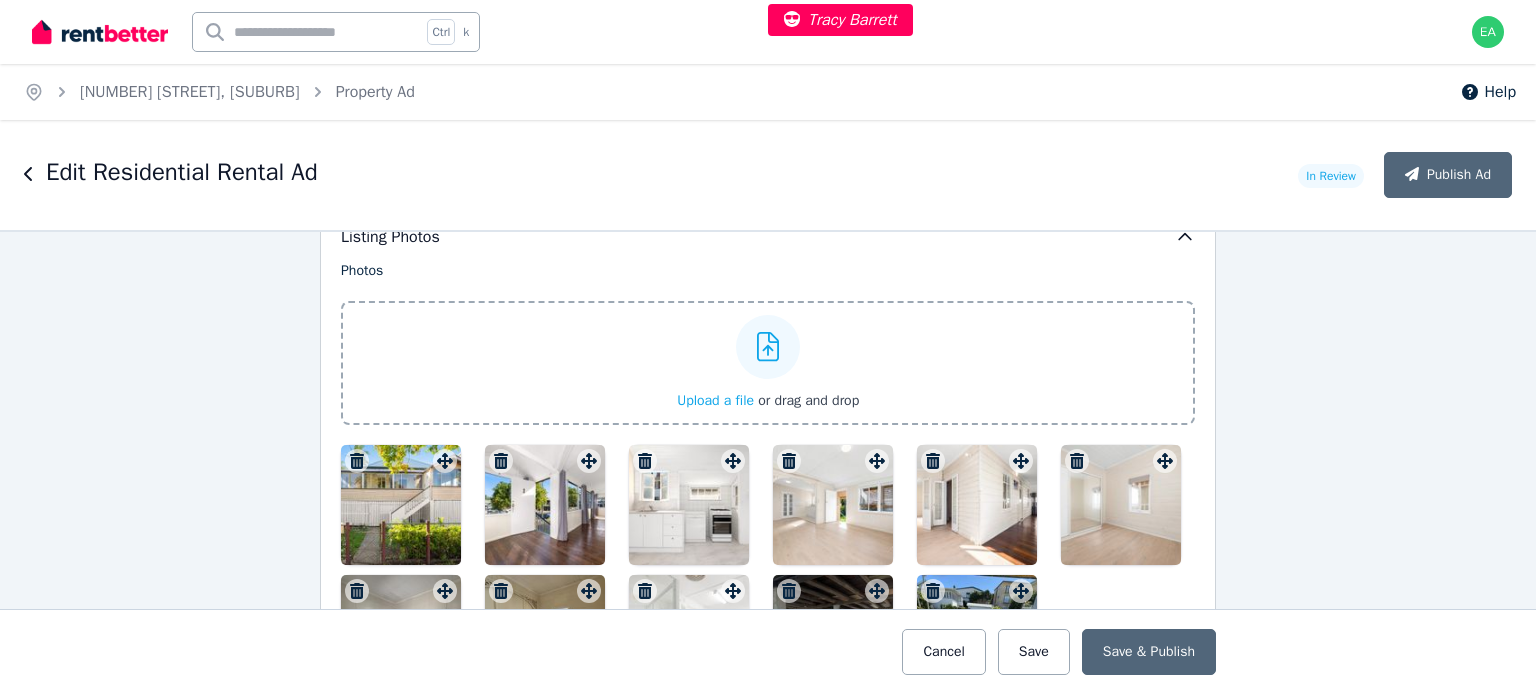 scroll, scrollTop: 2700, scrollLeft: 0, axis: vertical 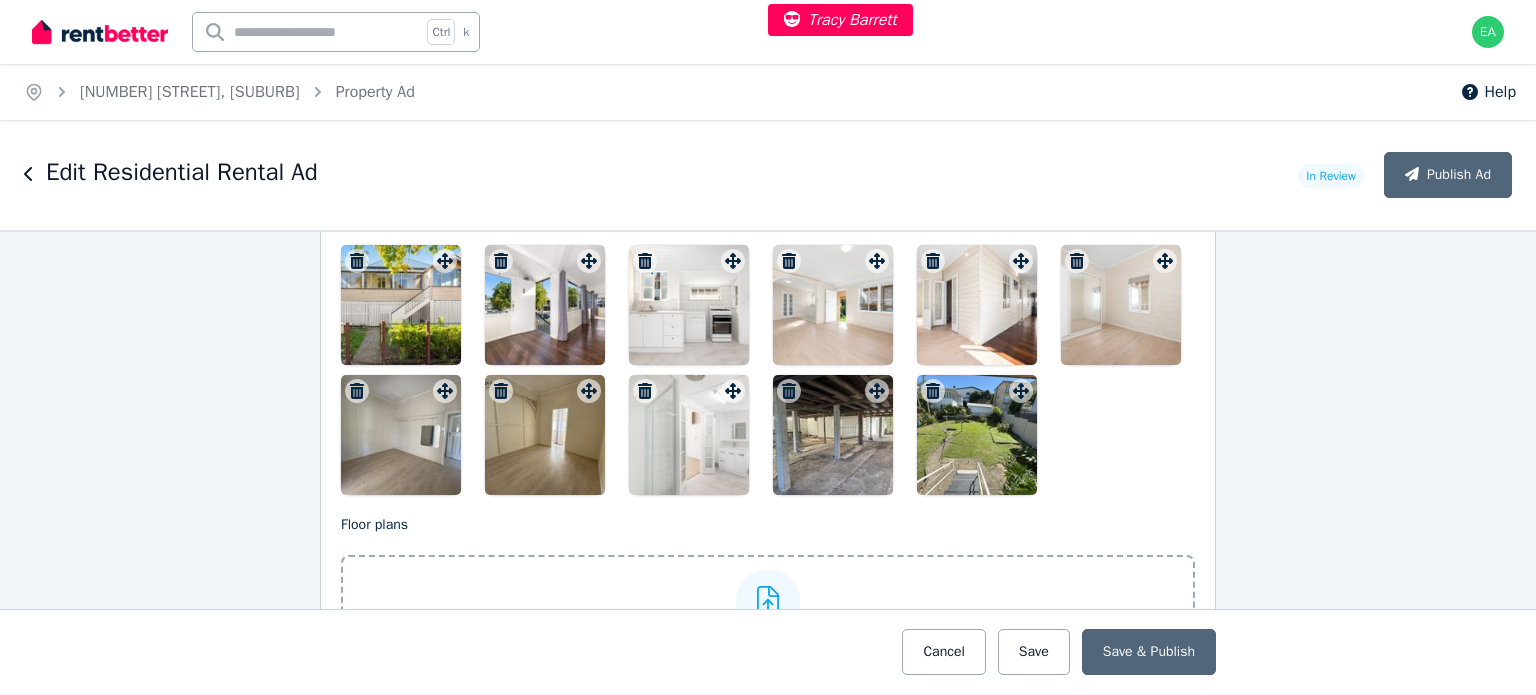 click at bounding box center [401, 305] 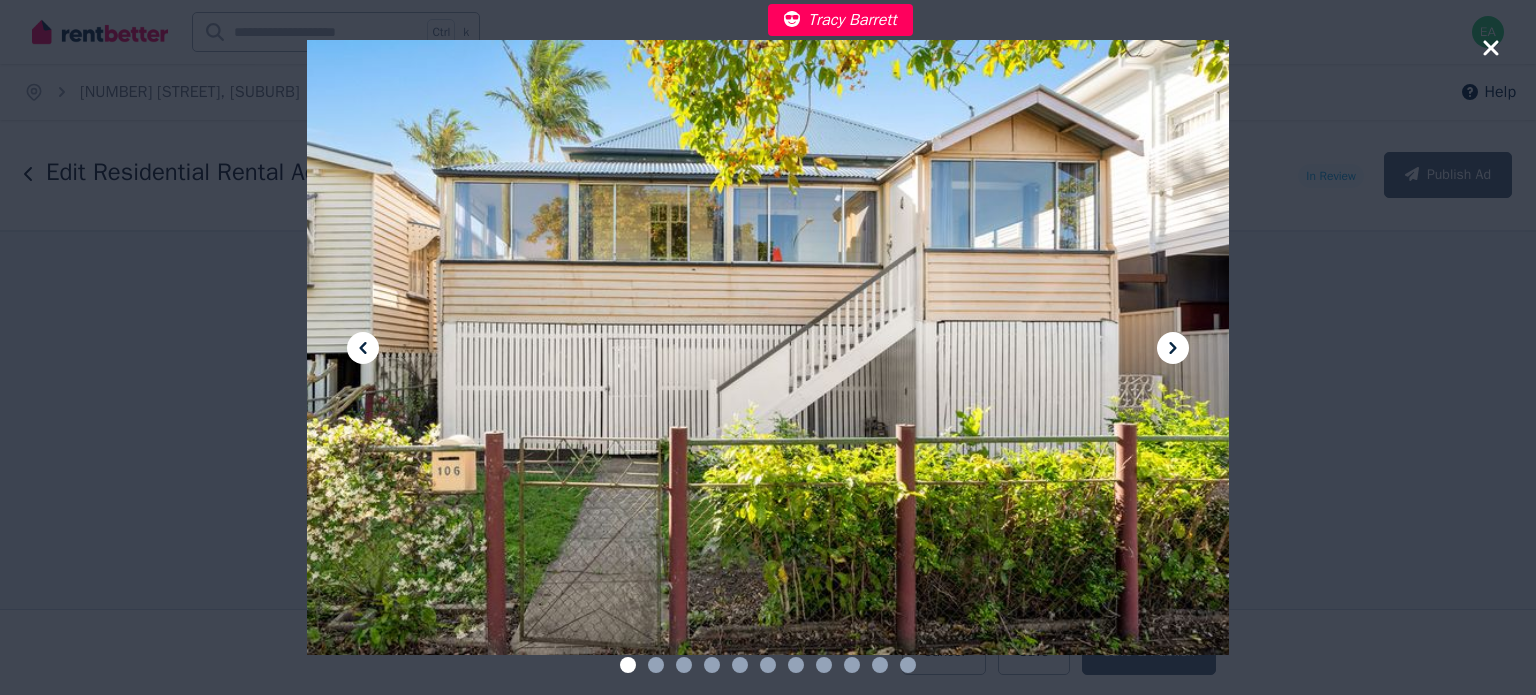 click 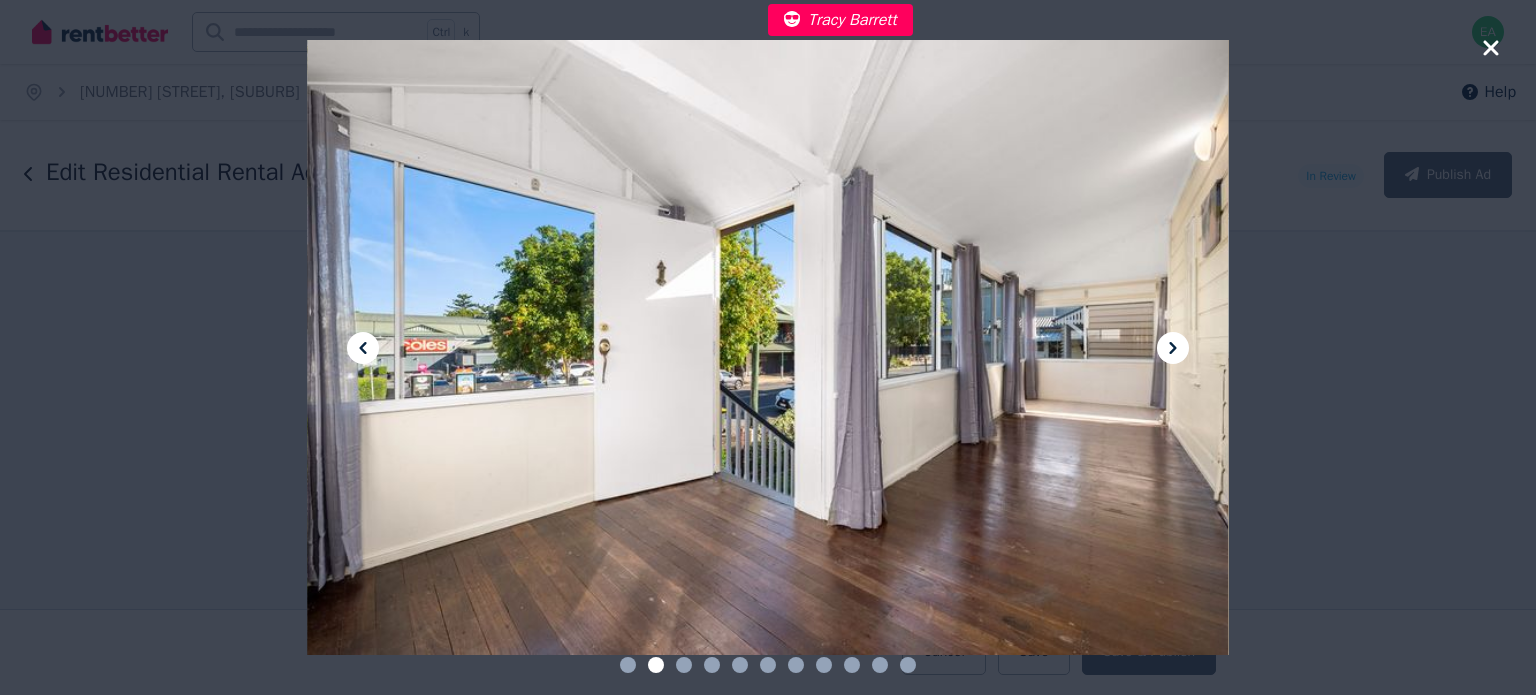 click 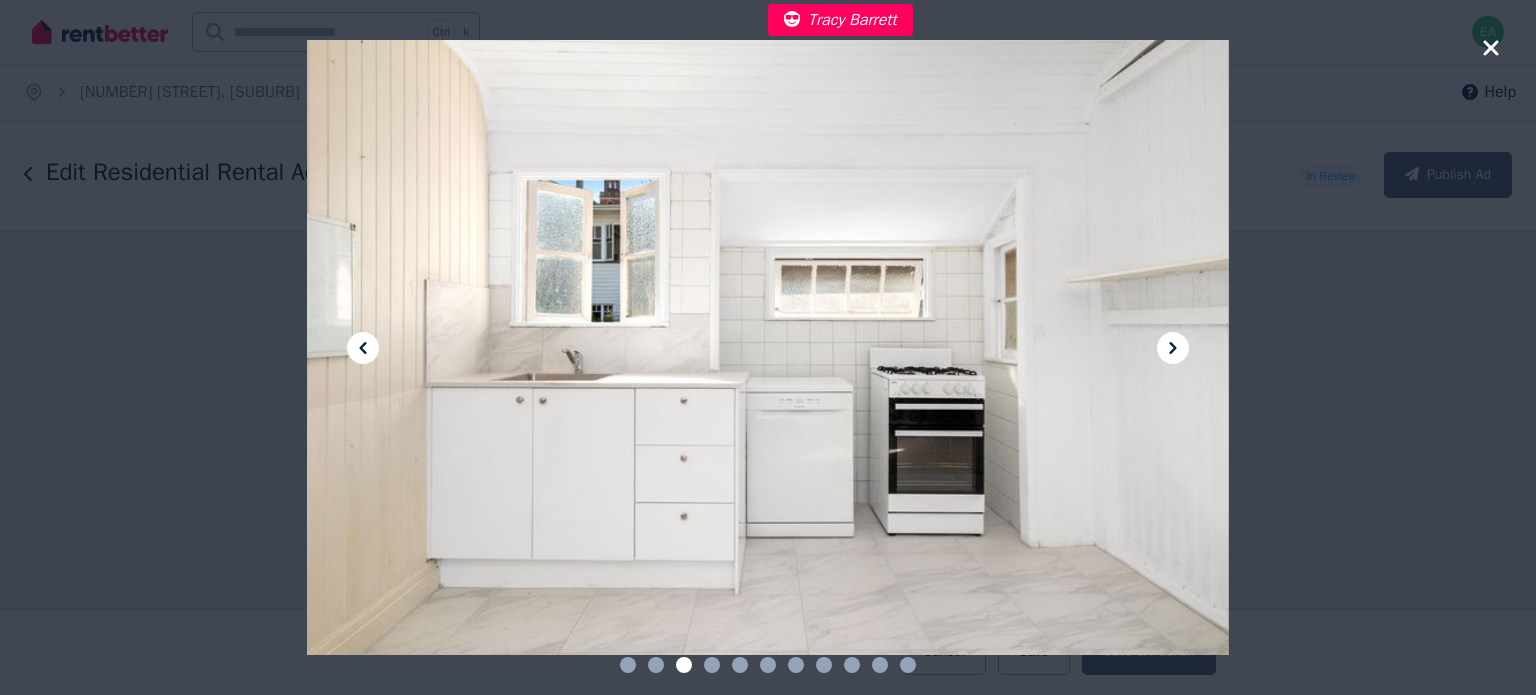 click 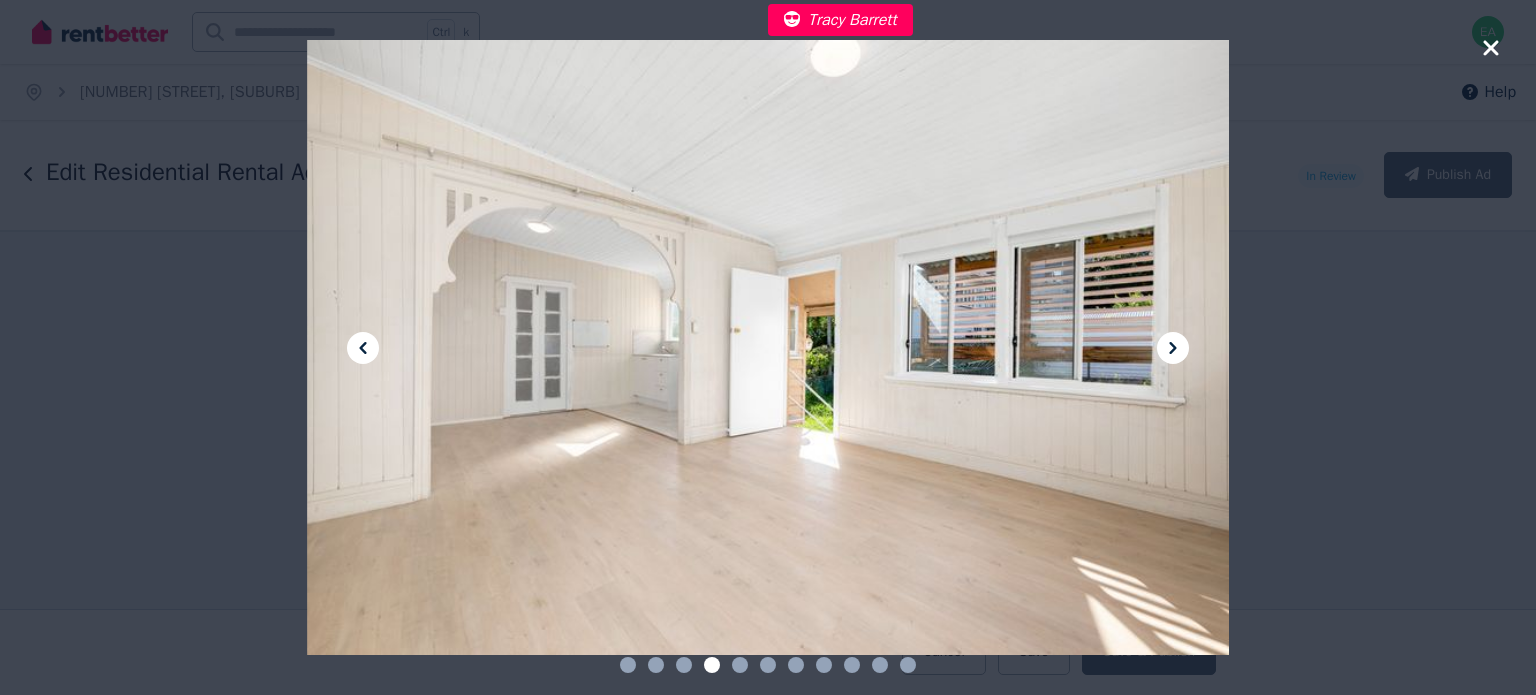 click 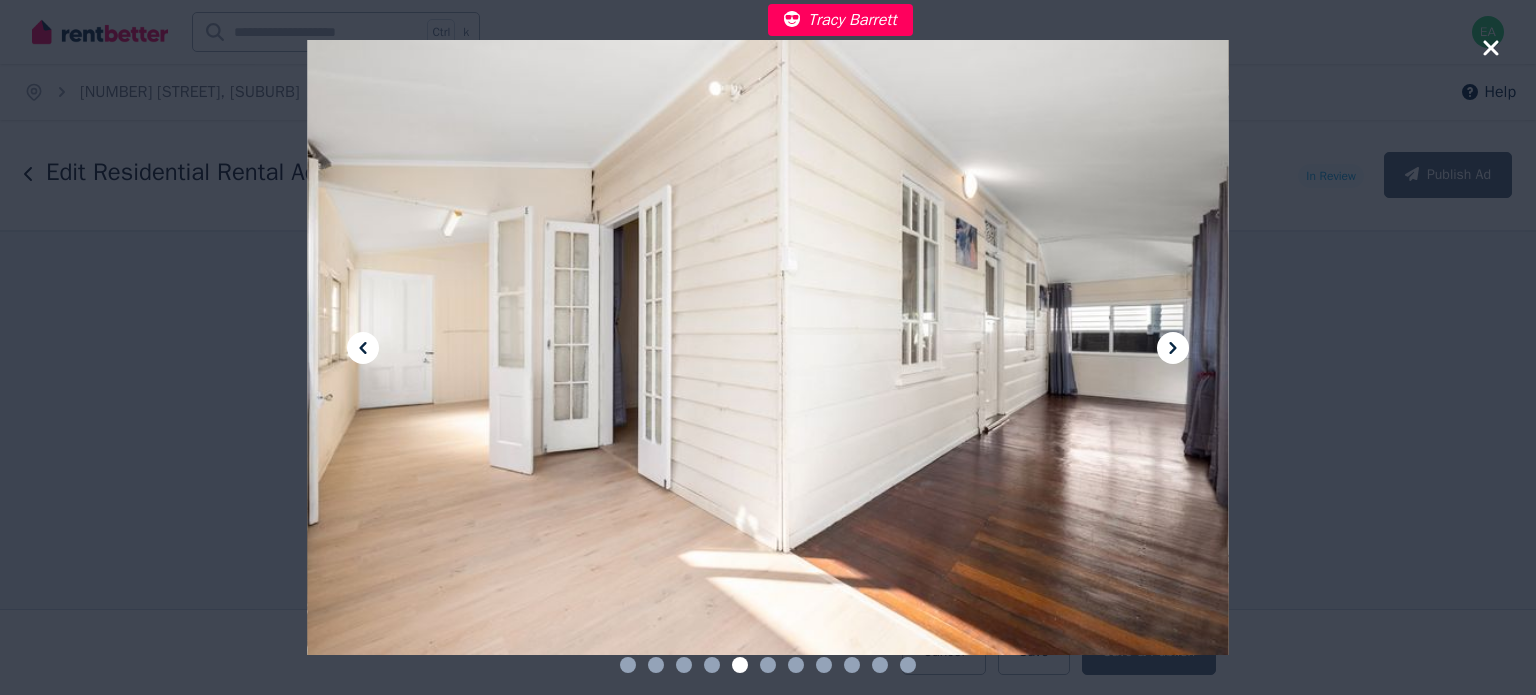 click 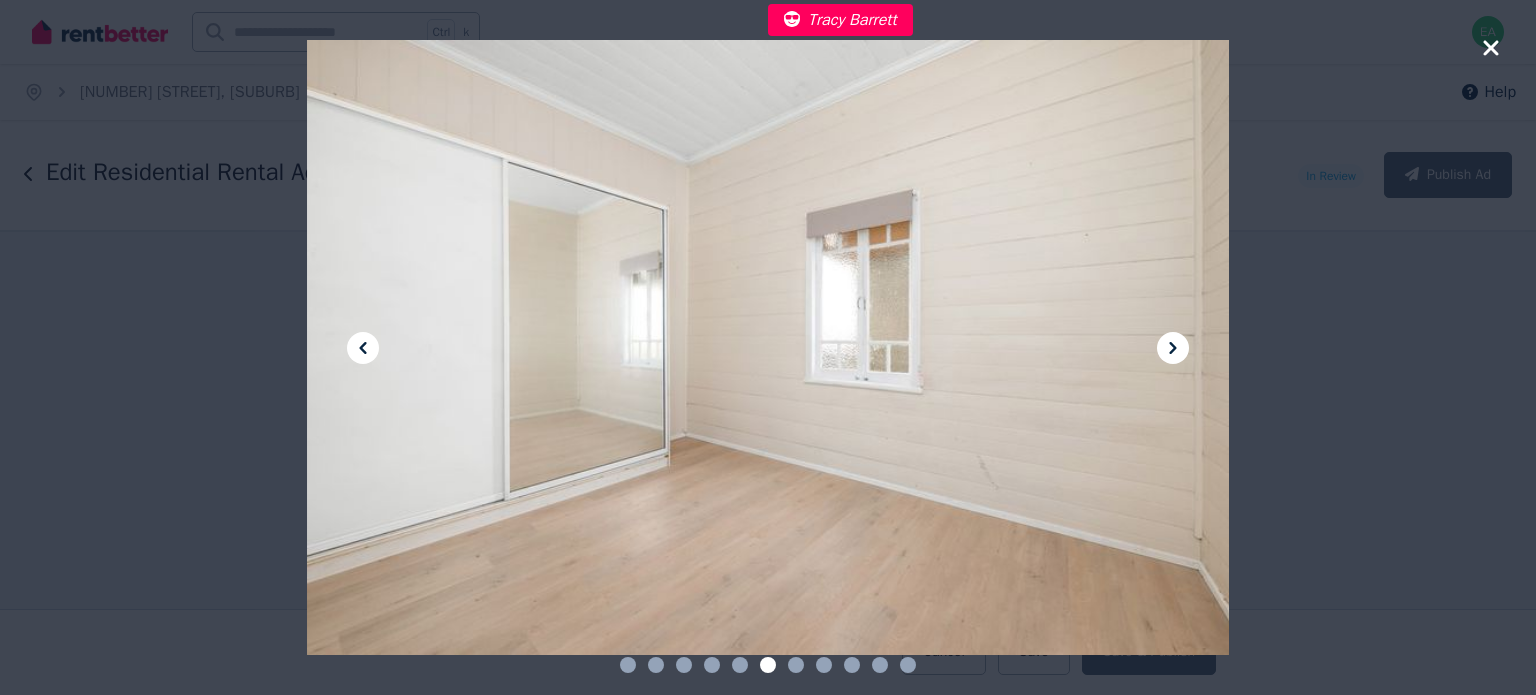 click 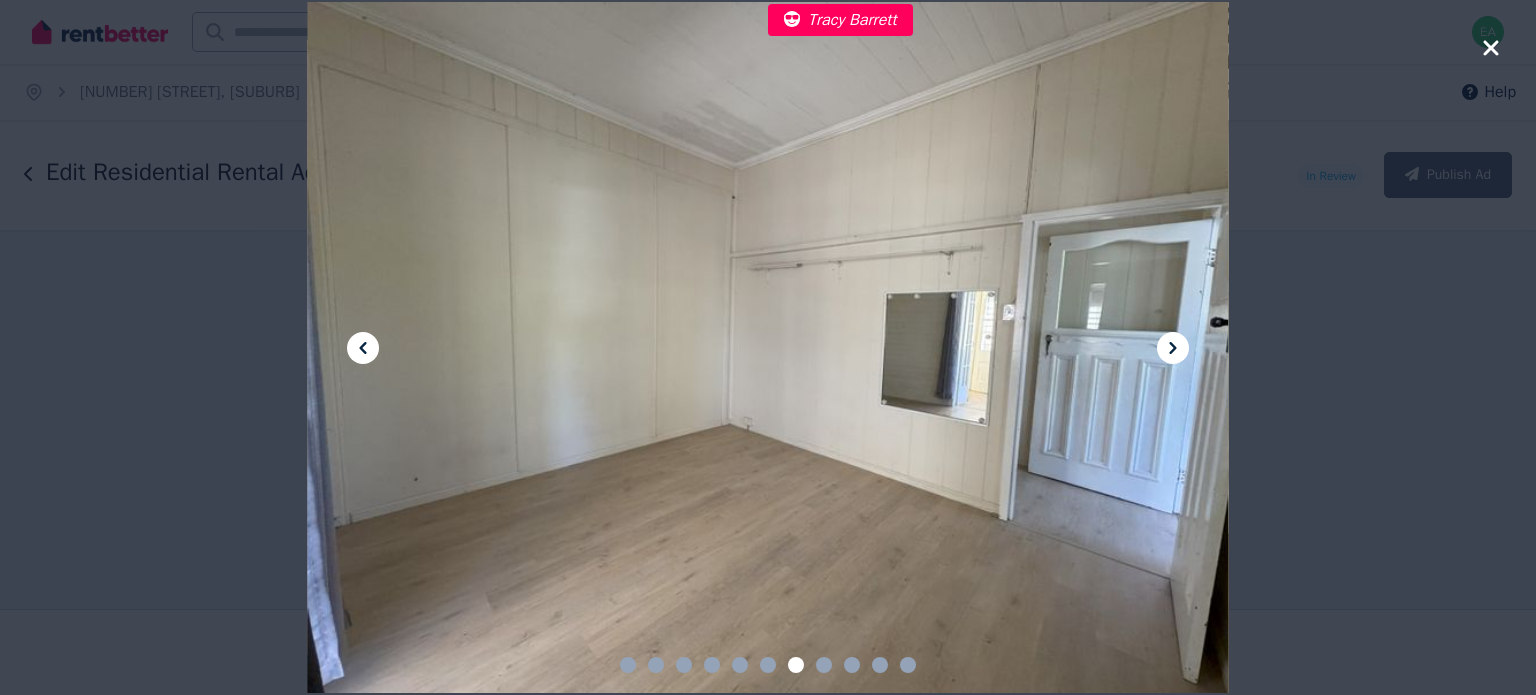 click 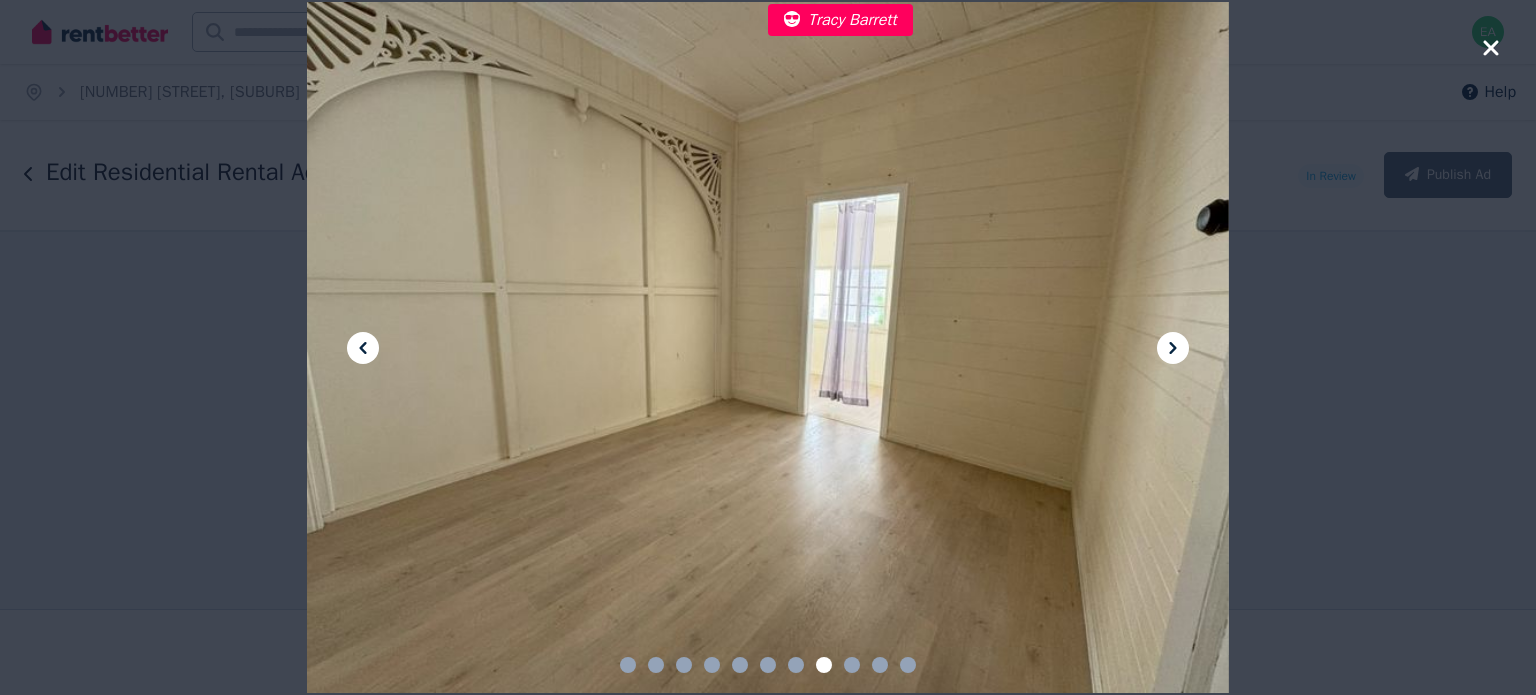 click 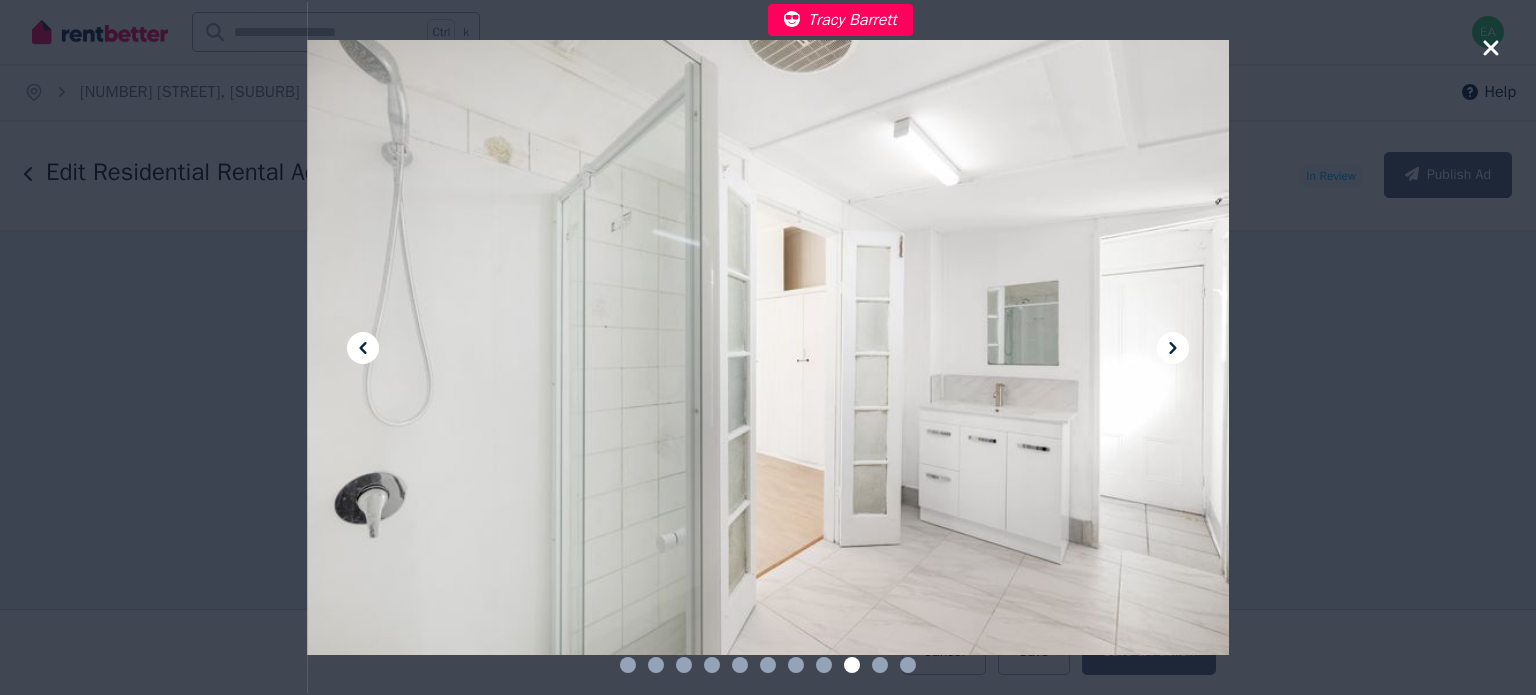 click 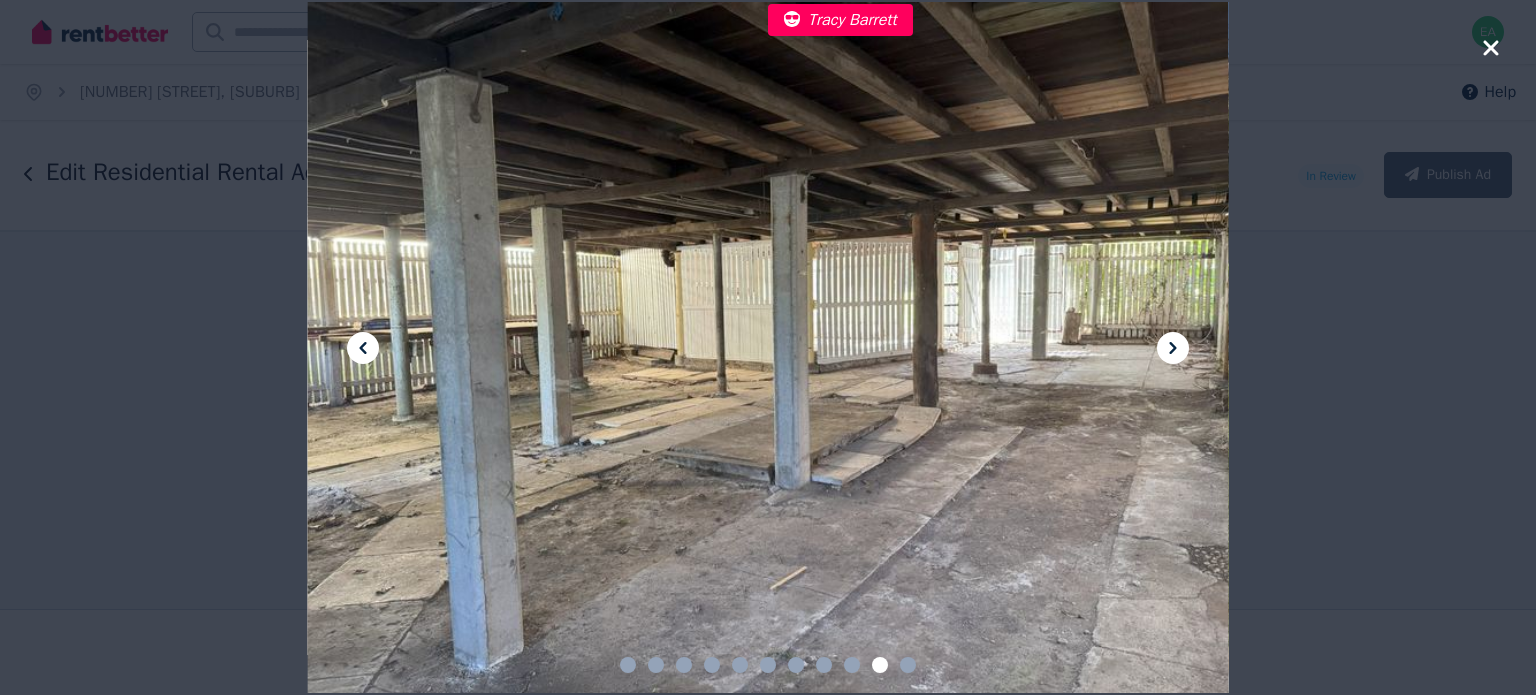 click 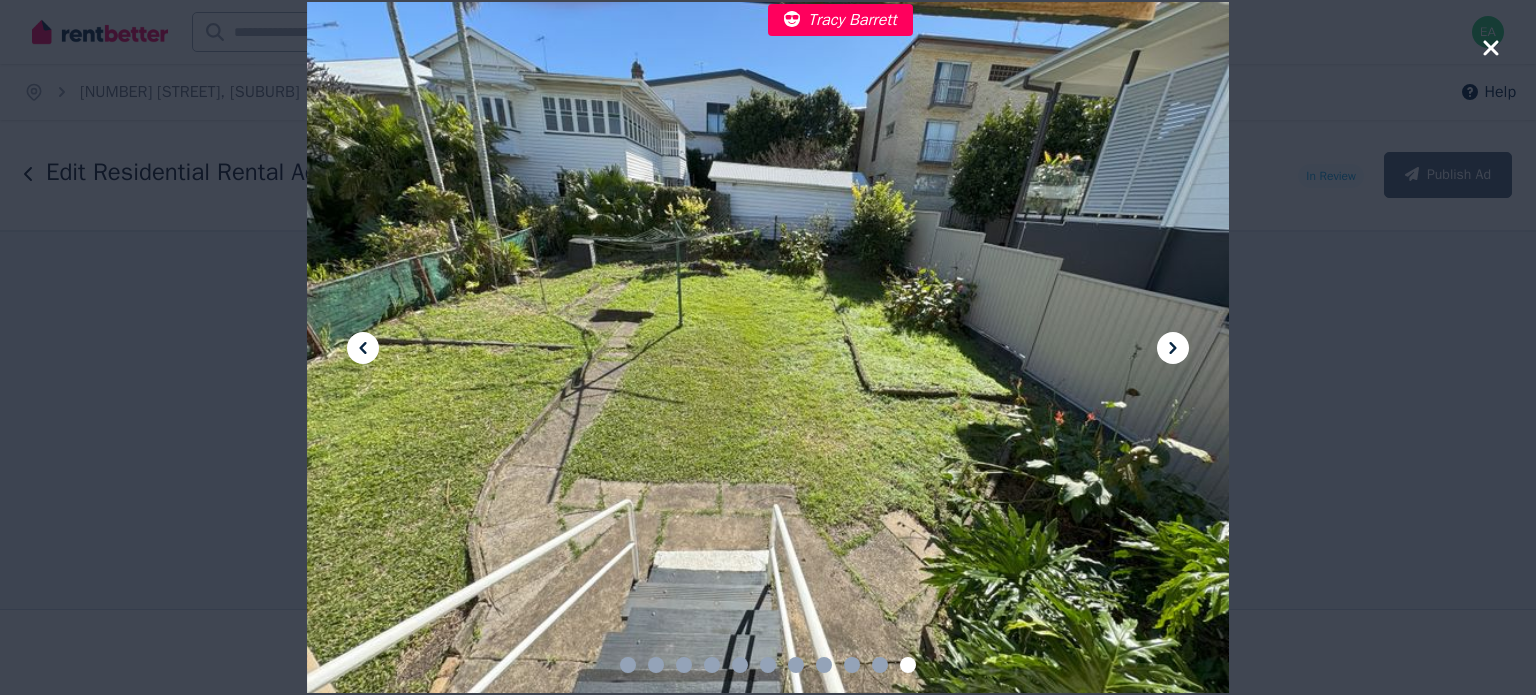 click 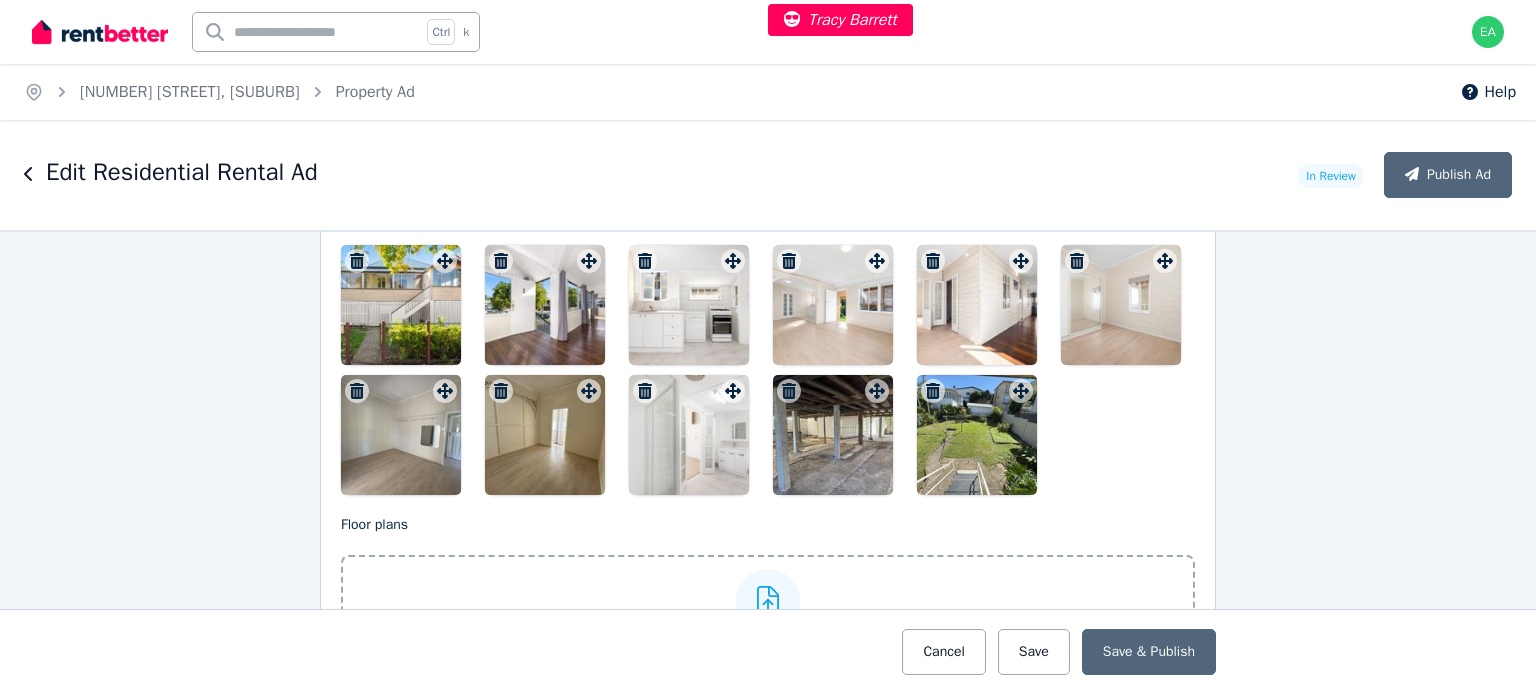 scroll, scrollTop: 3000, scrollLeft: 0, axis: vertical 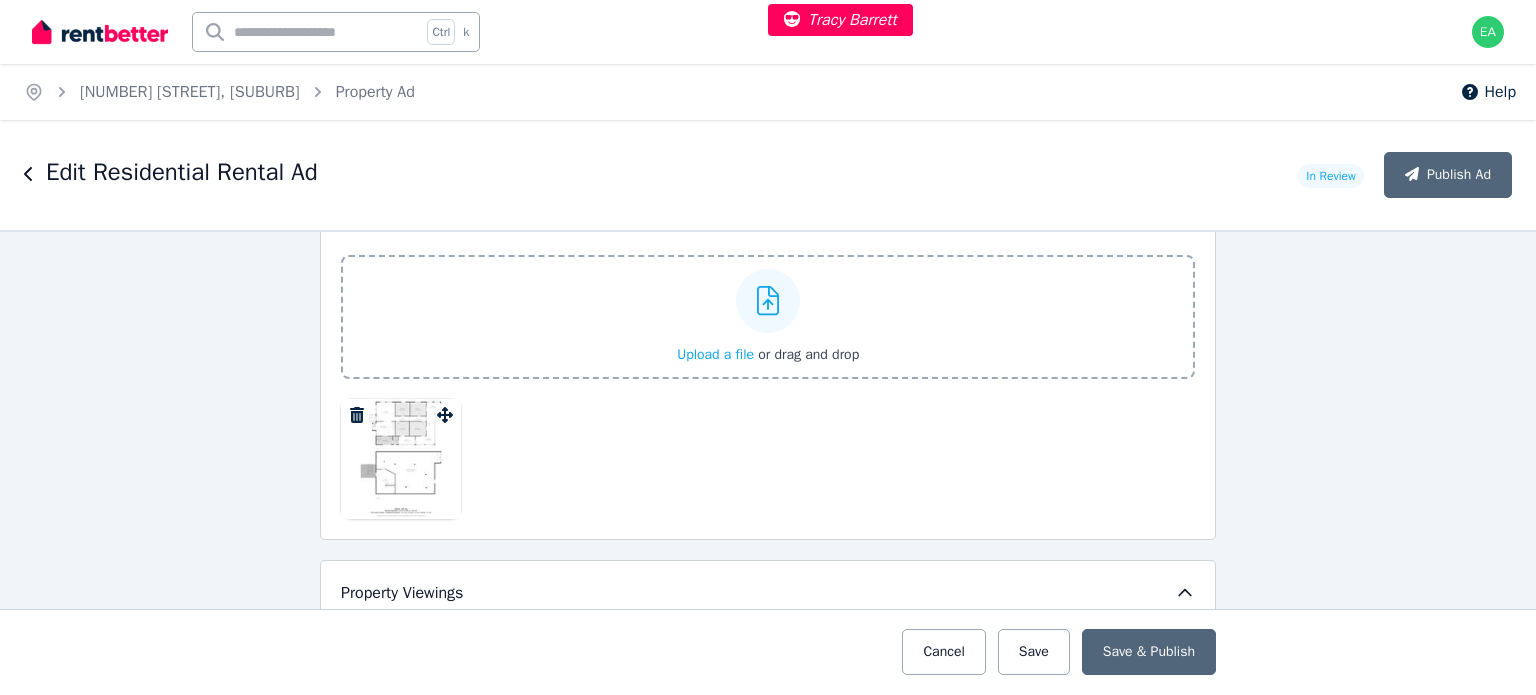 click at bounding box center [401, 459] 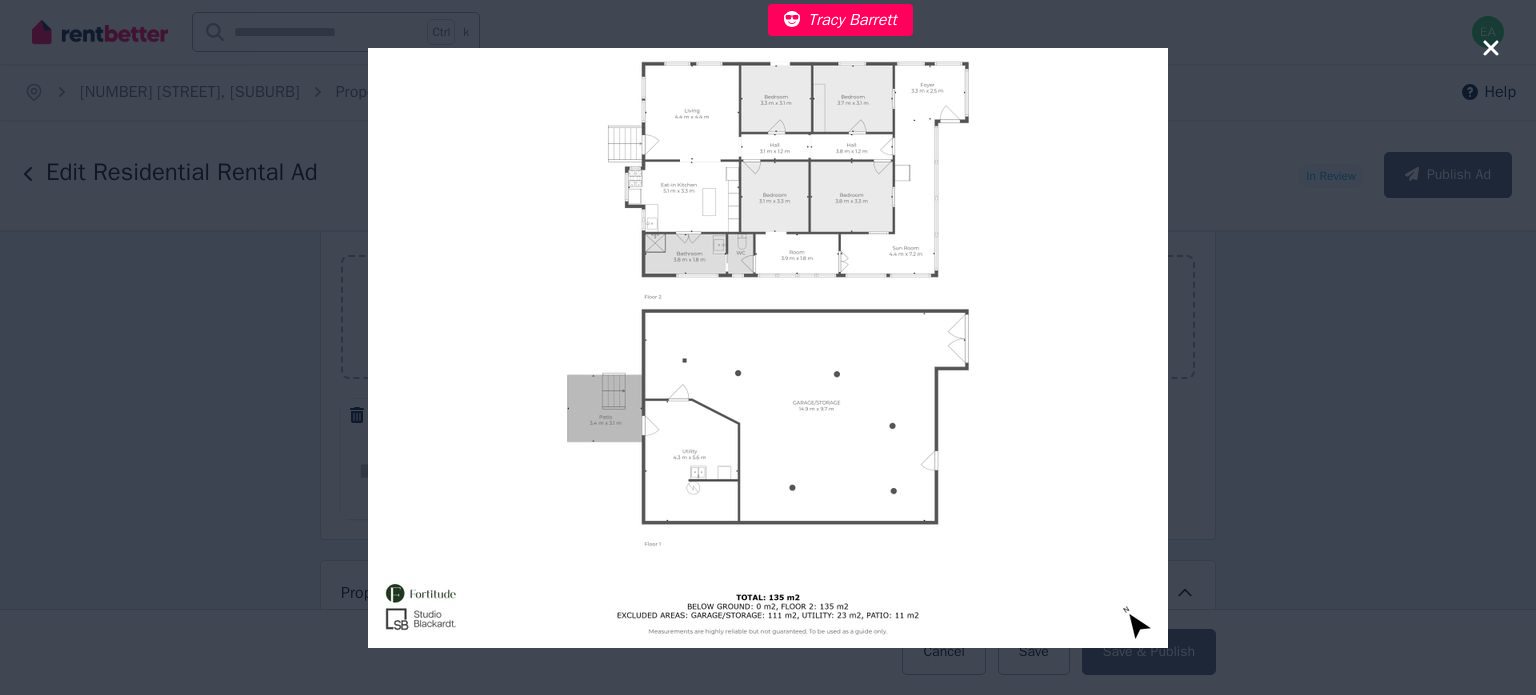 click 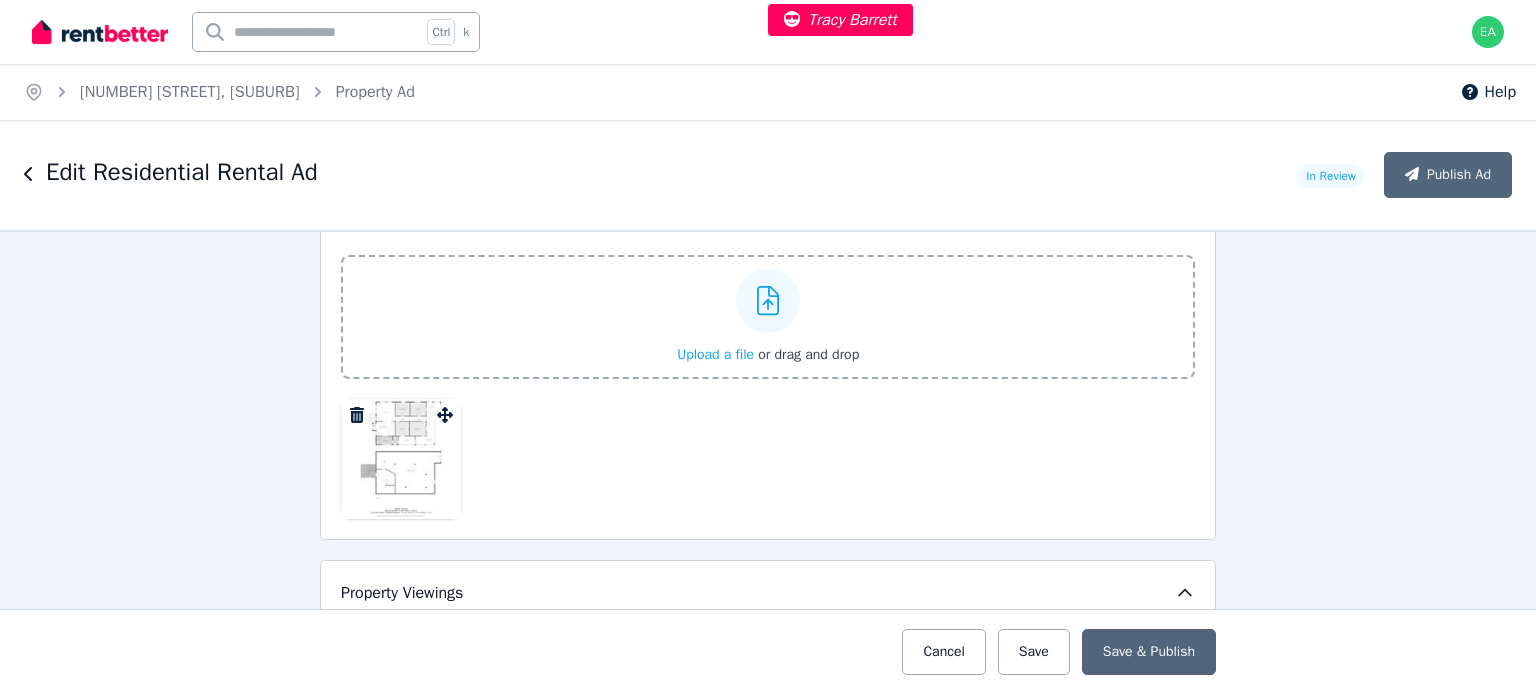 scroll, scrollTop: 2700, scrollLeft: 0, axis: vertical 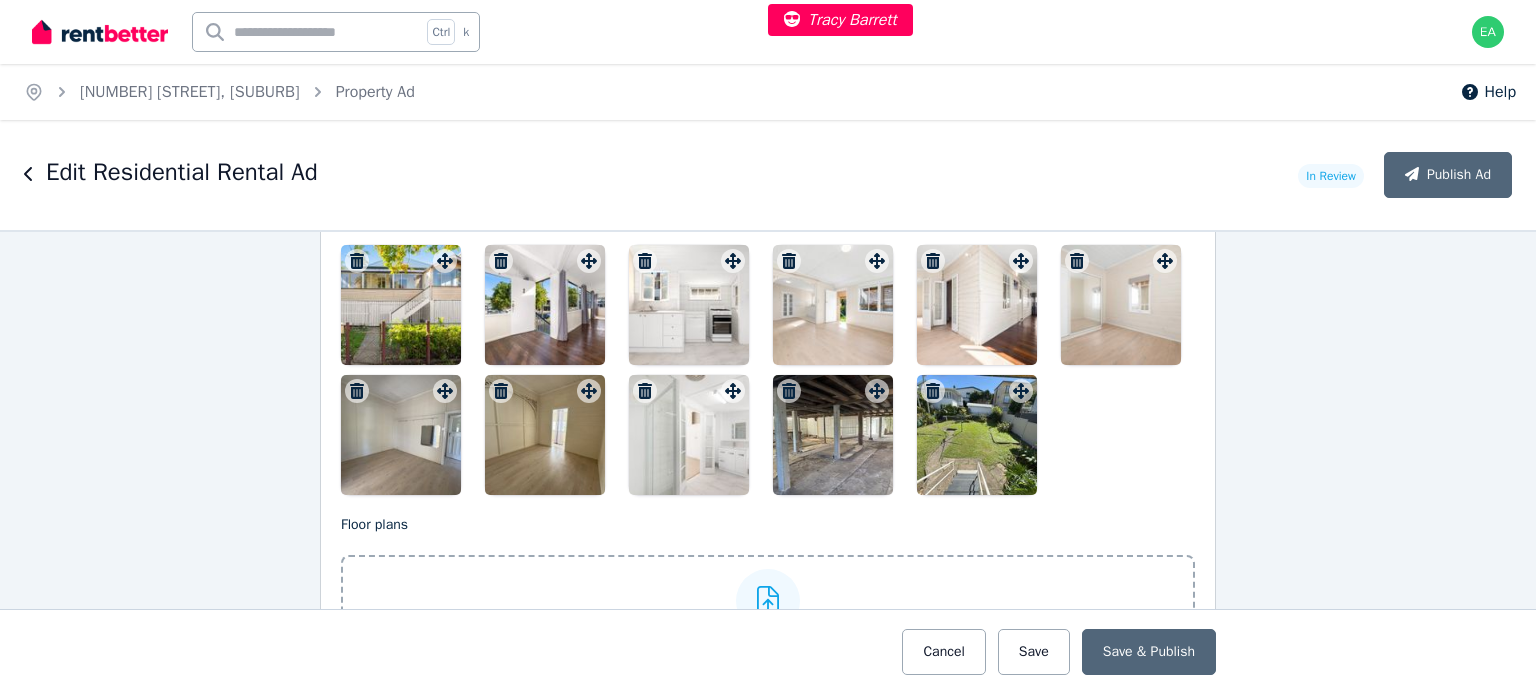 click at bounding box center (401, 305) 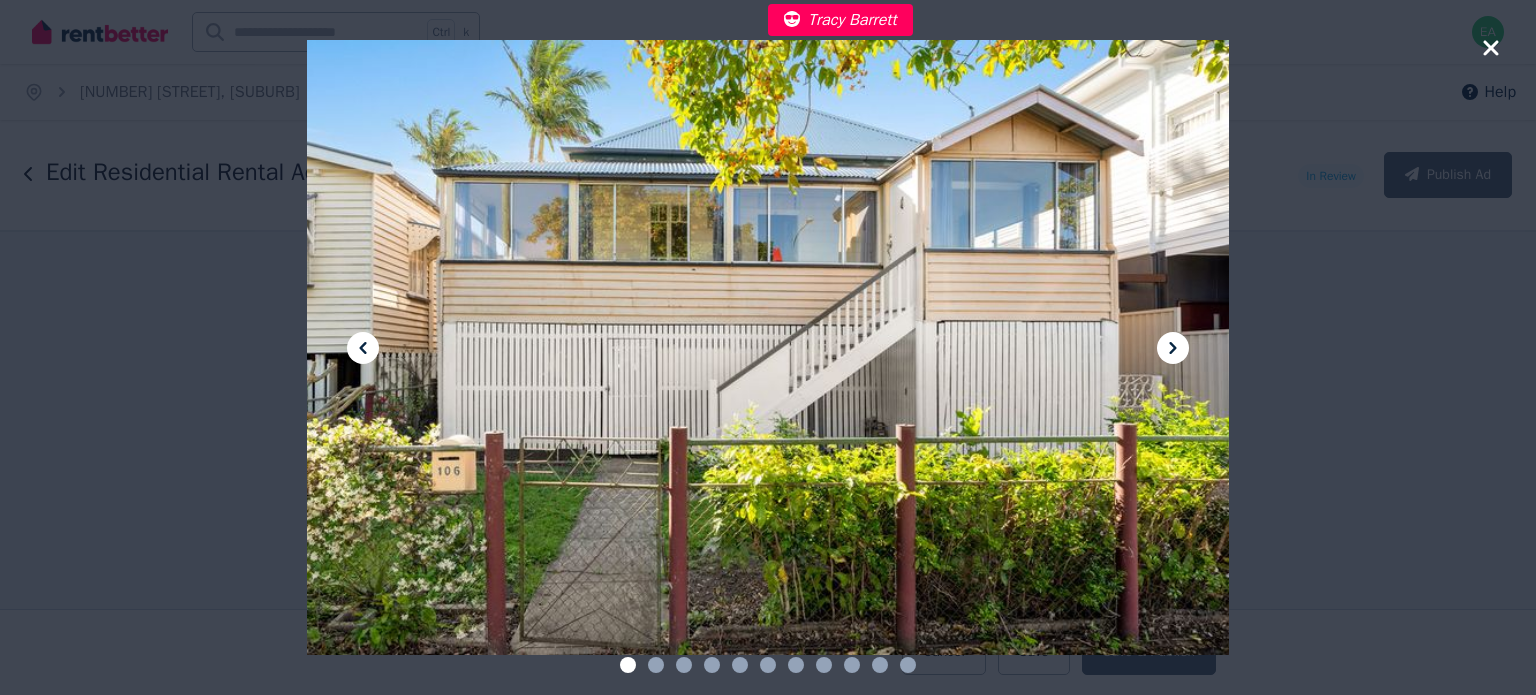 click 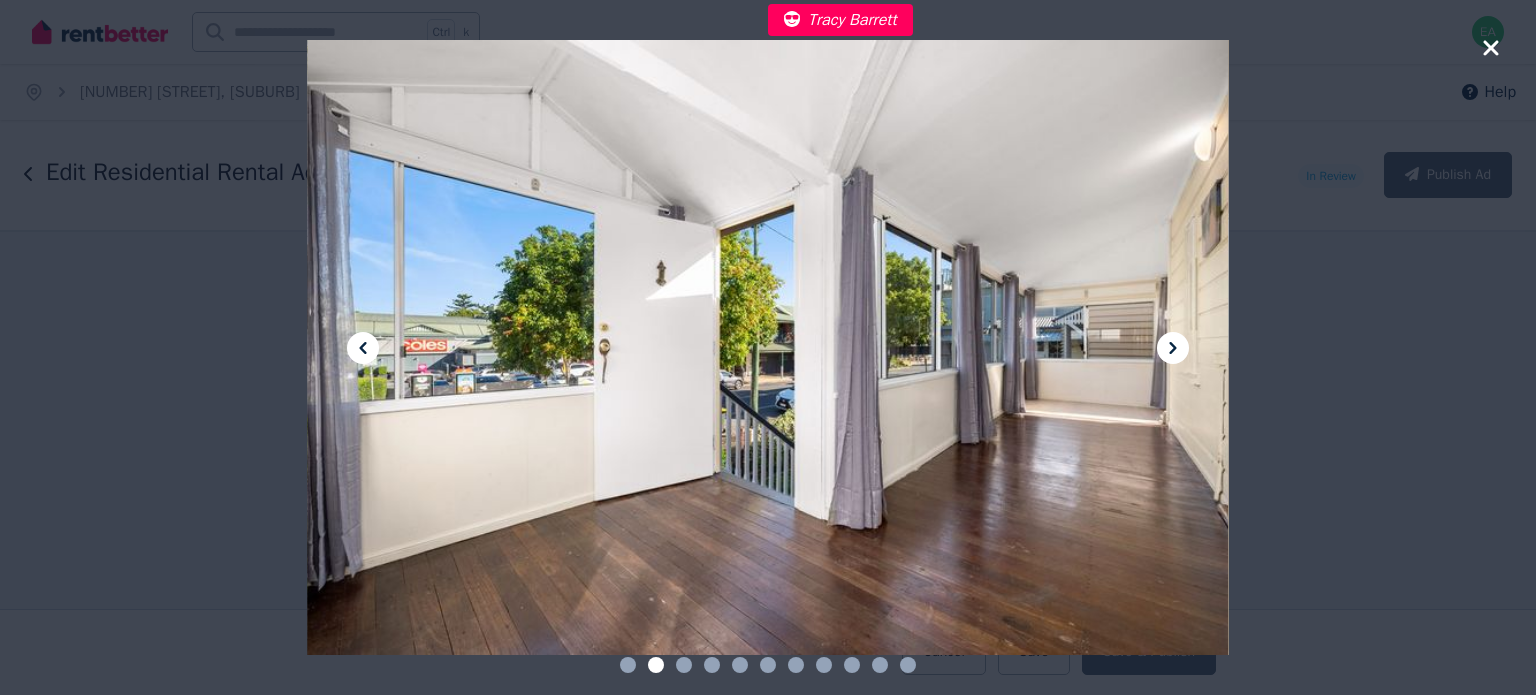 click 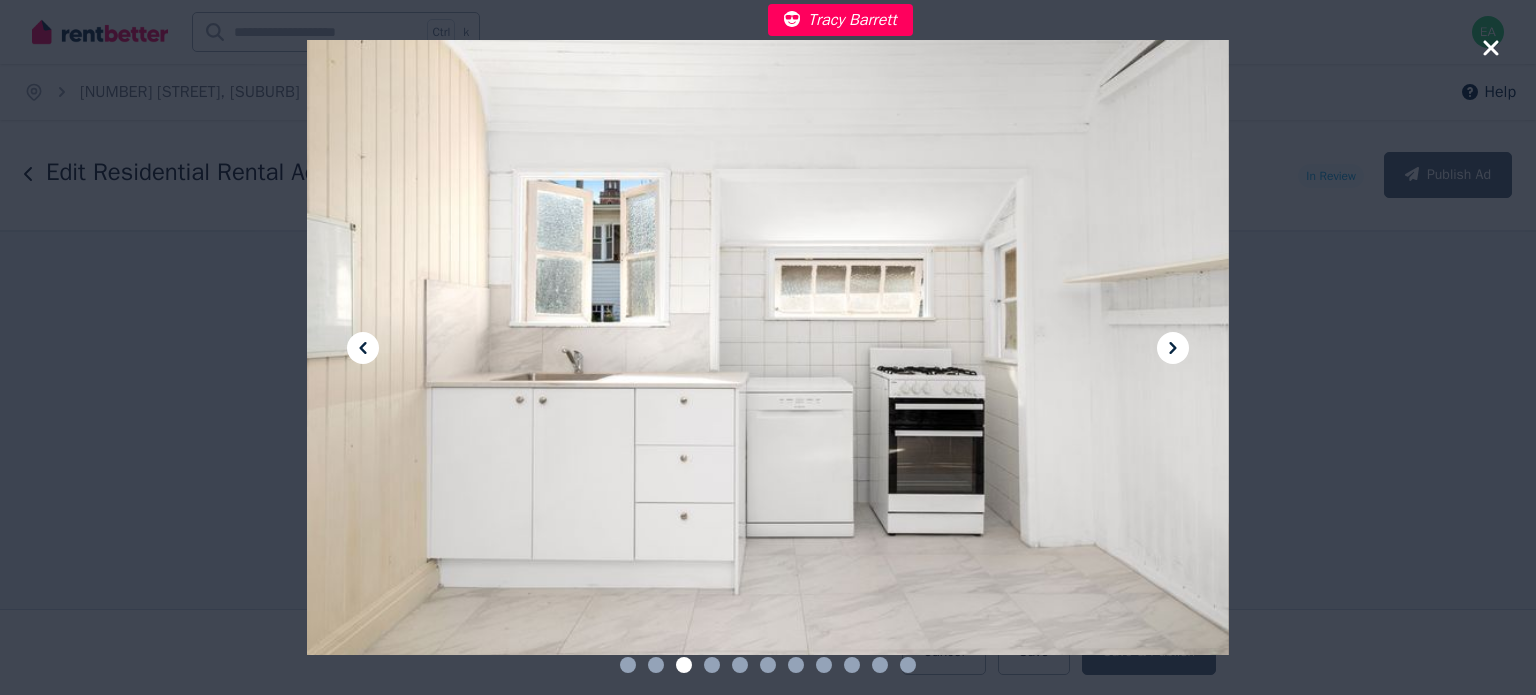 click 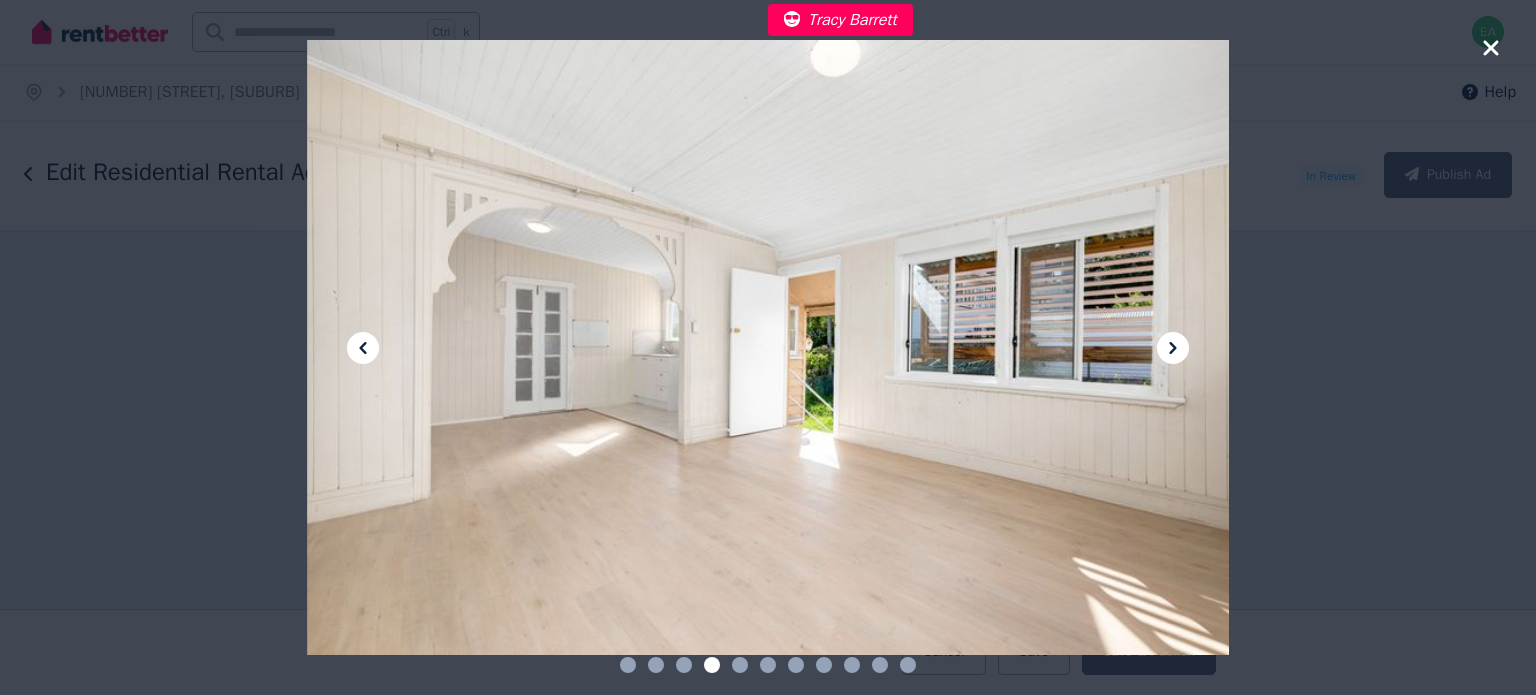 click 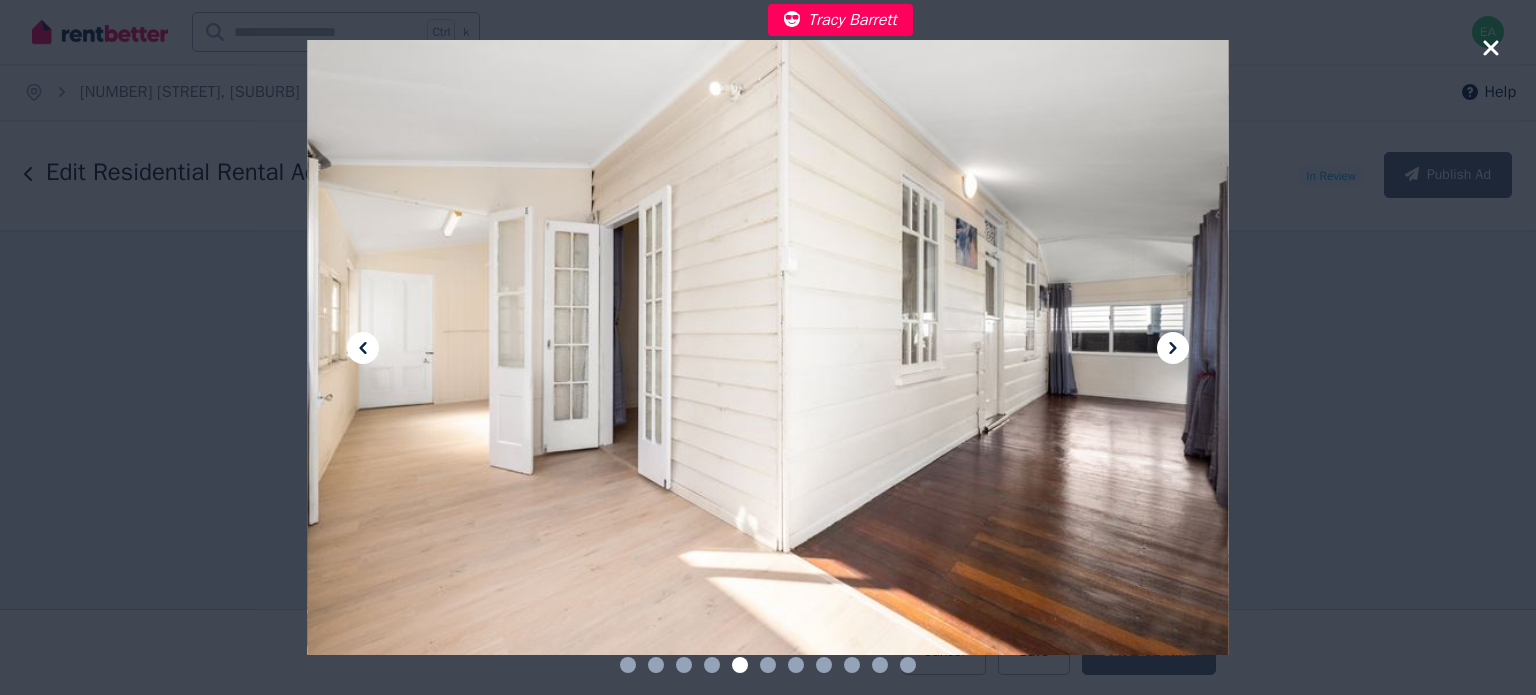 click 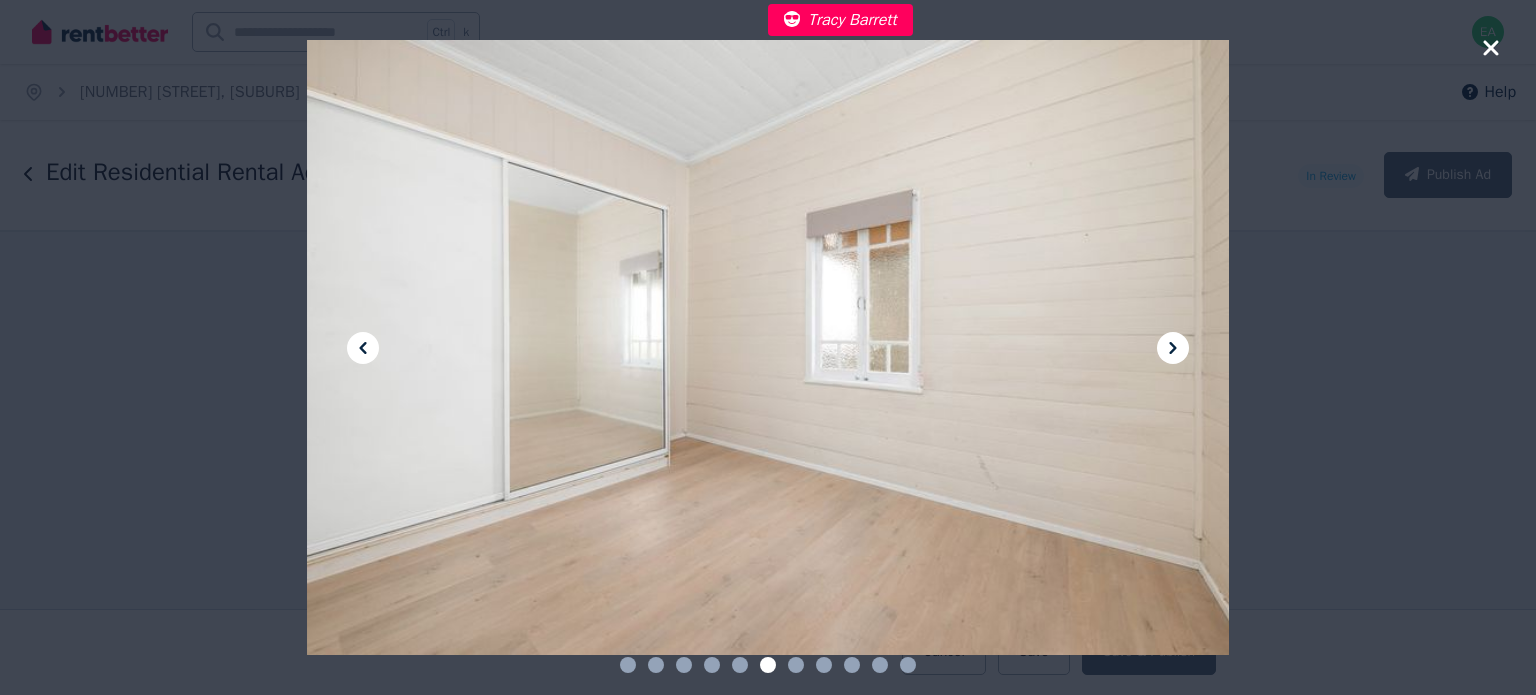 click 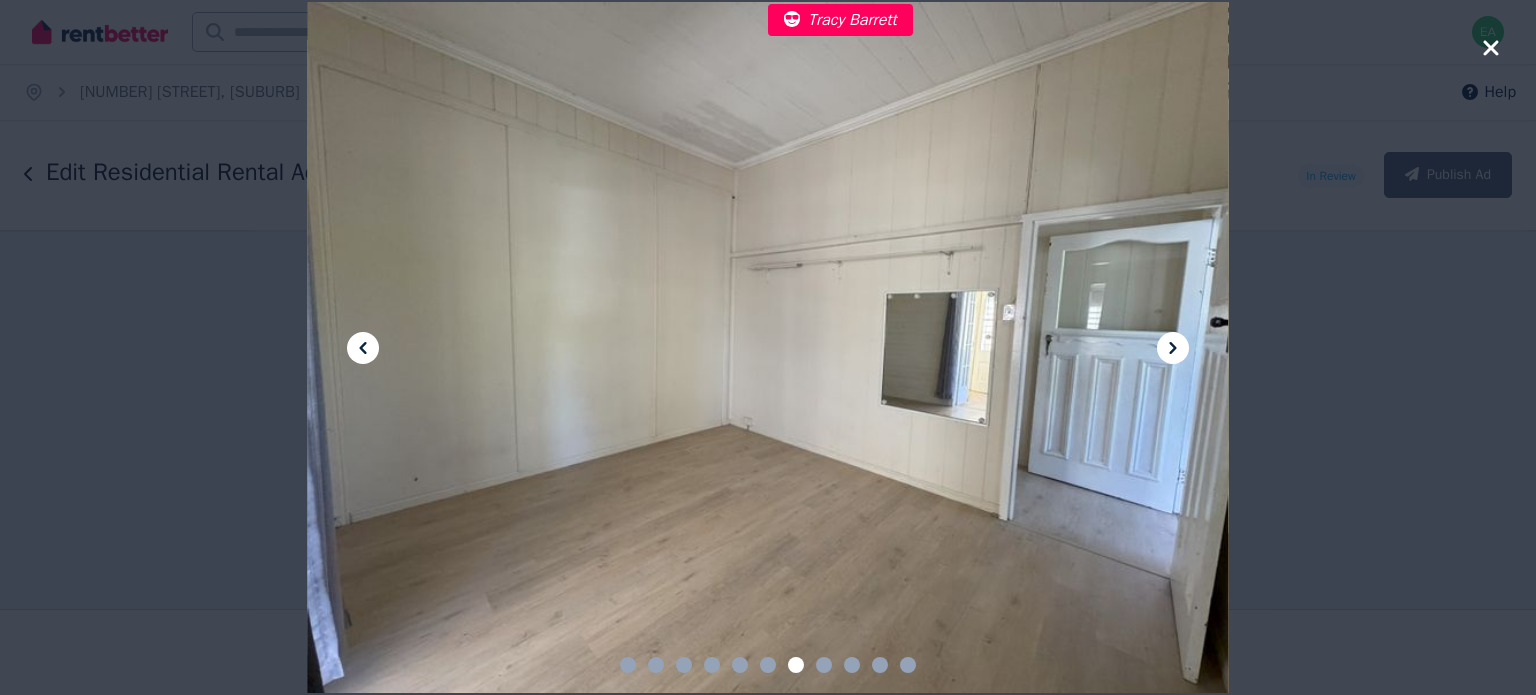 click 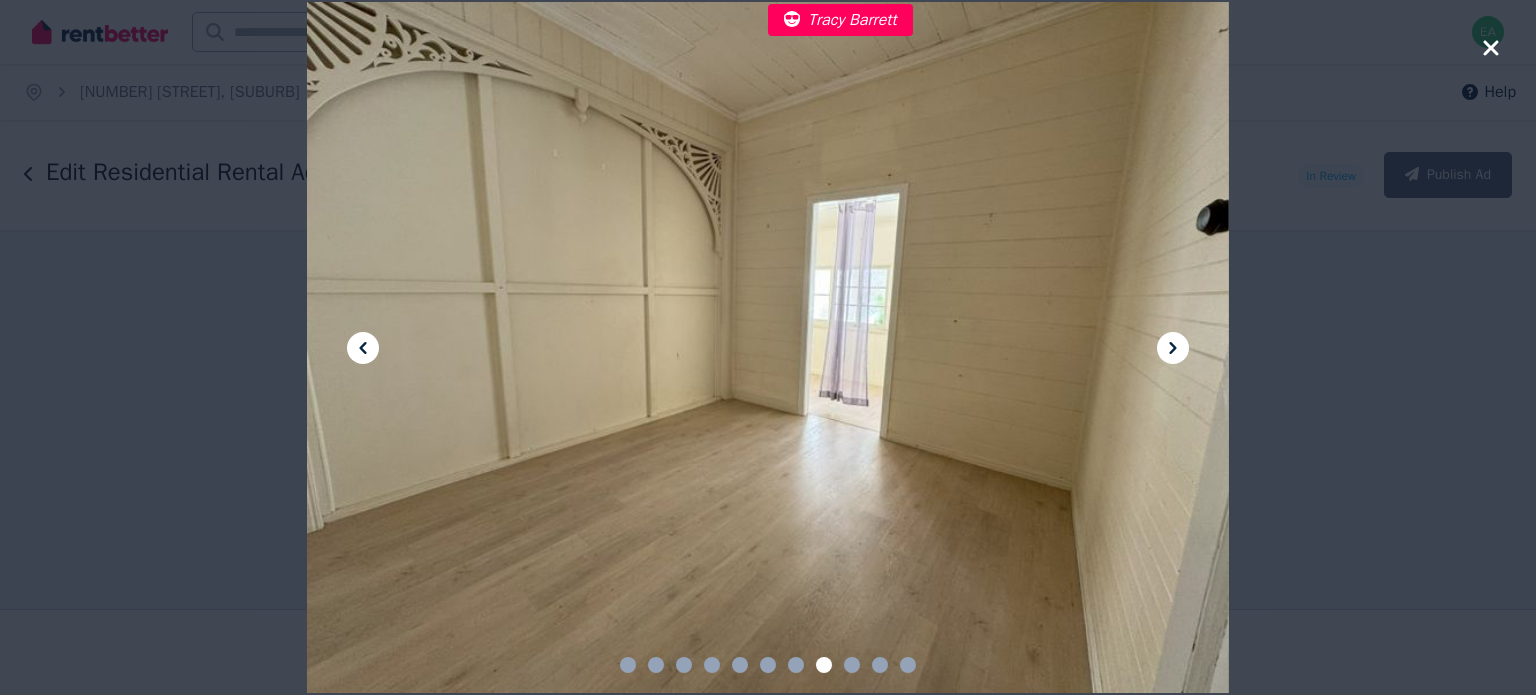 click 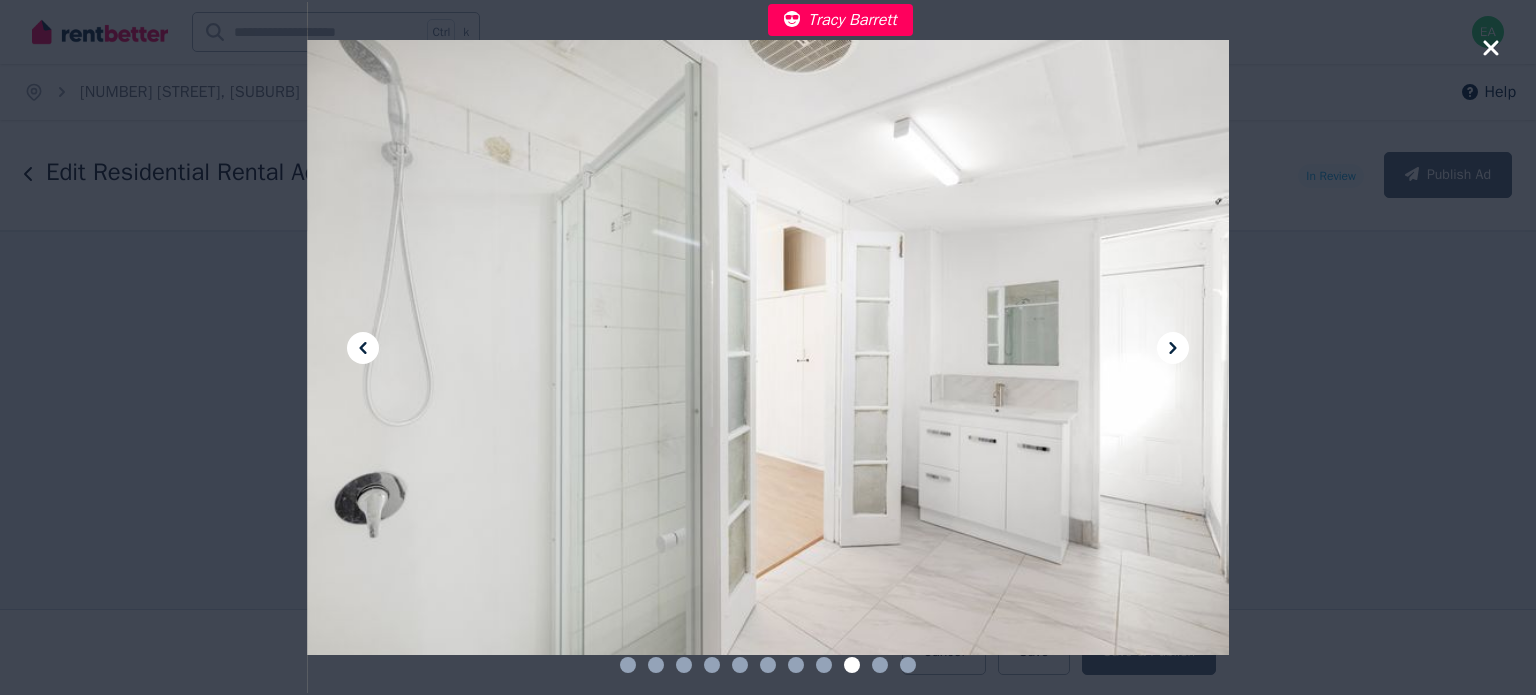 click 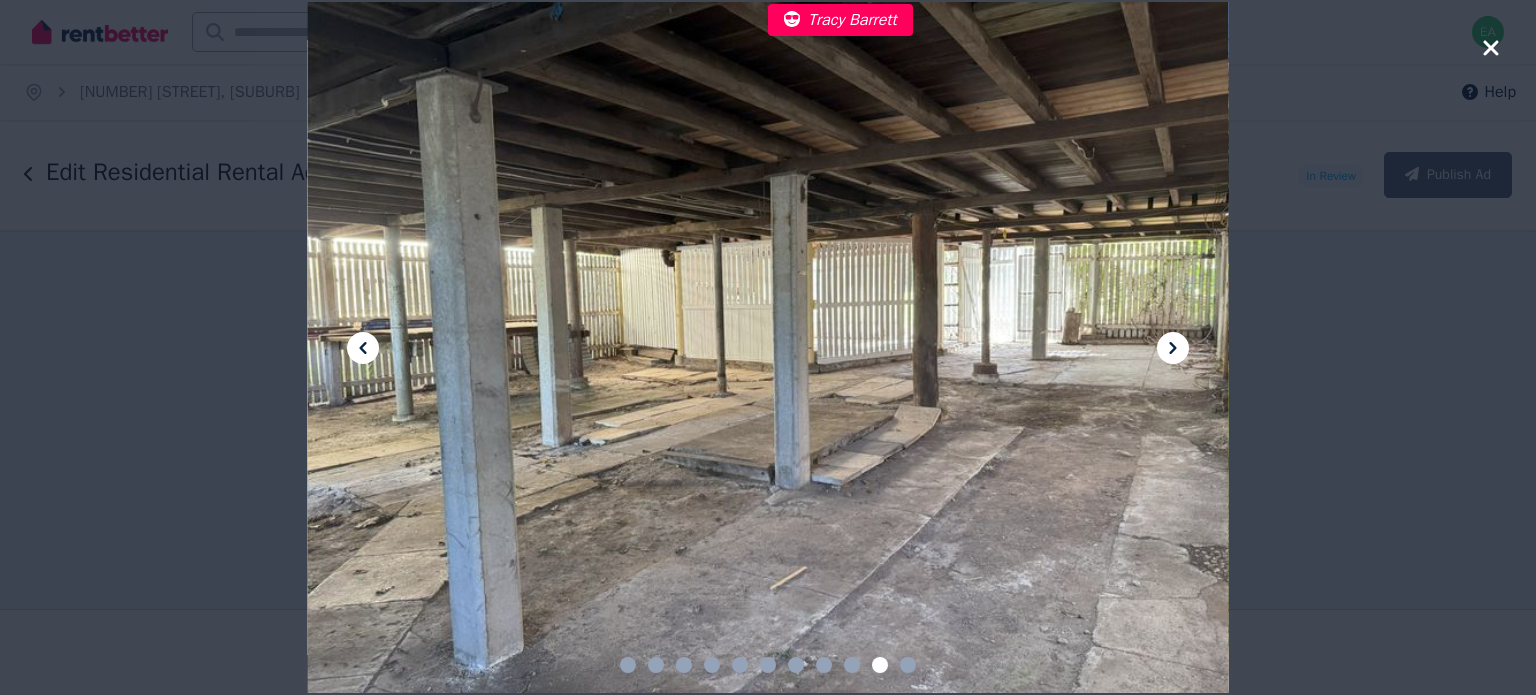 click 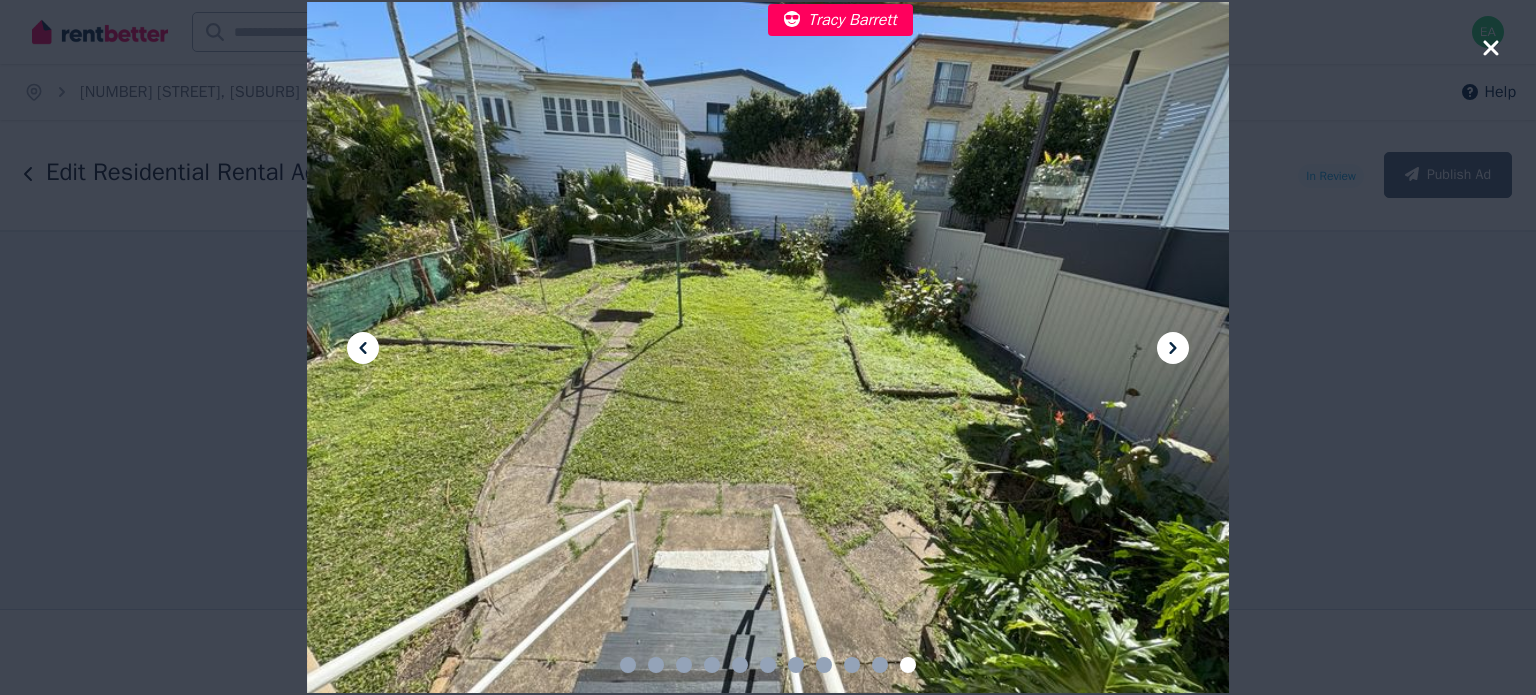 click 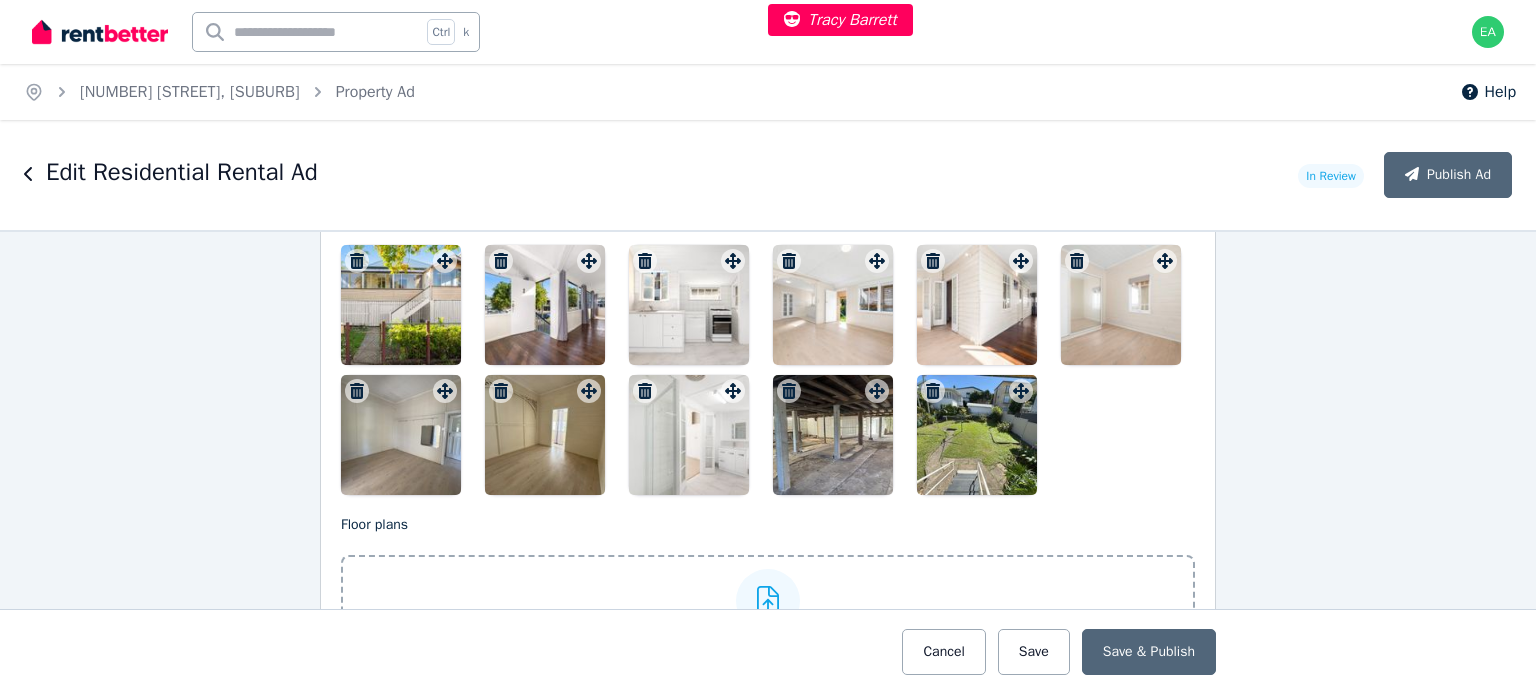 scroll, scrollTop: 2500, scrollLeft: 0, axis: vertical 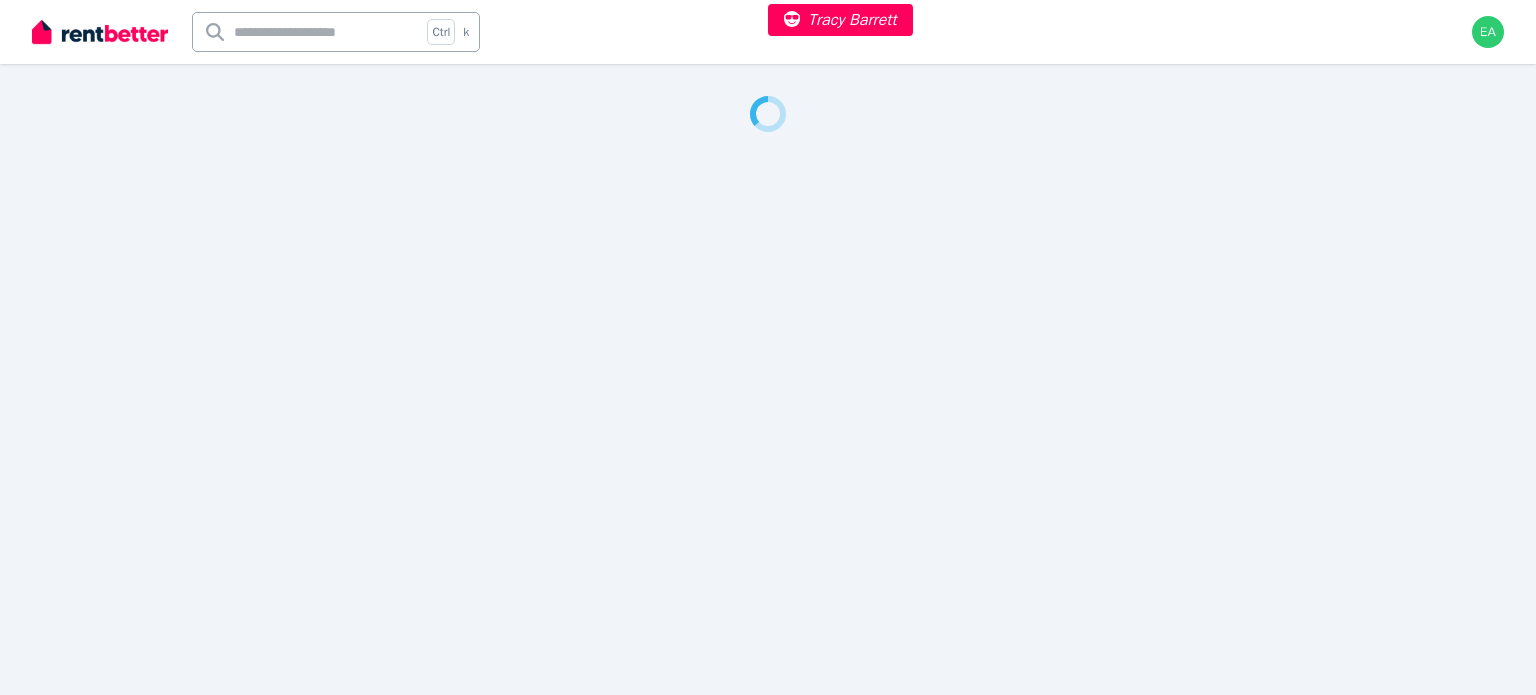 select on "***" 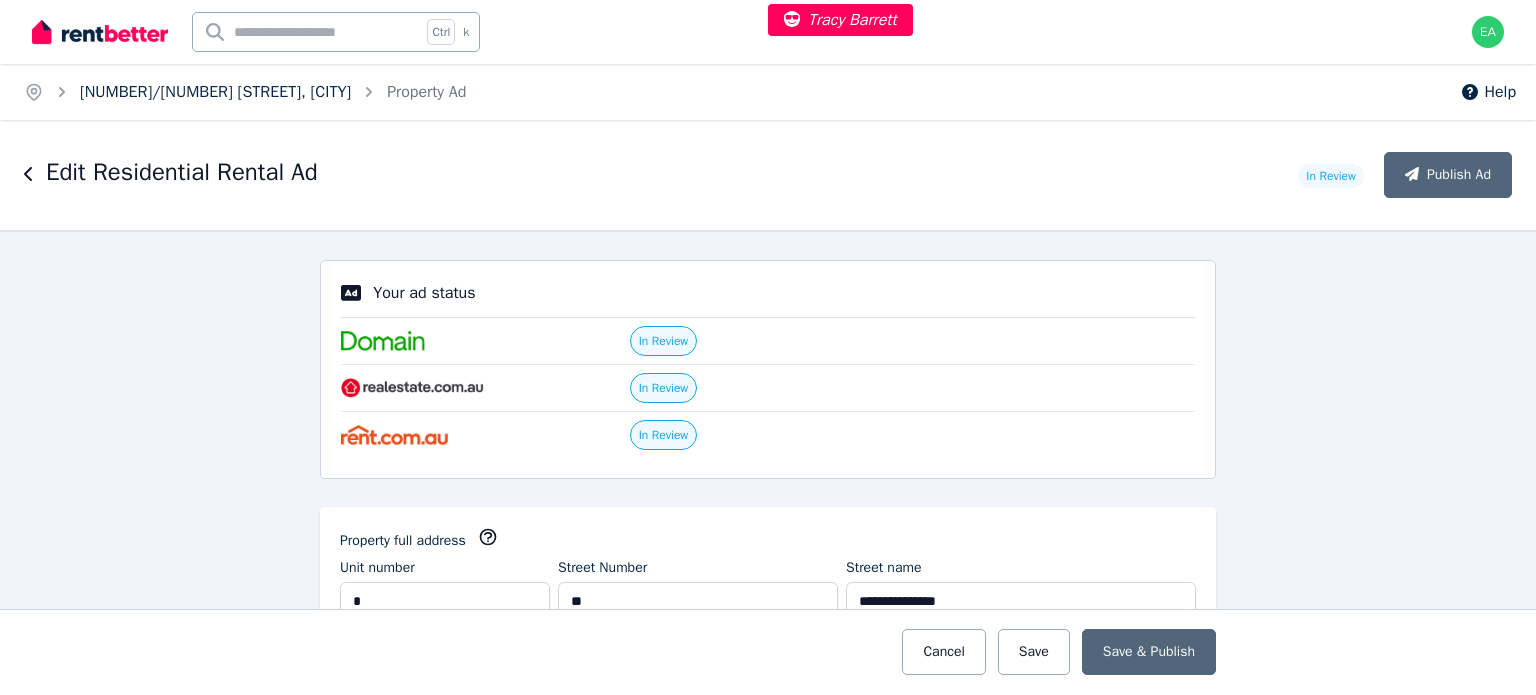 click on "4/22 Attewell St, Nundah" at bounding box center [215, 92] 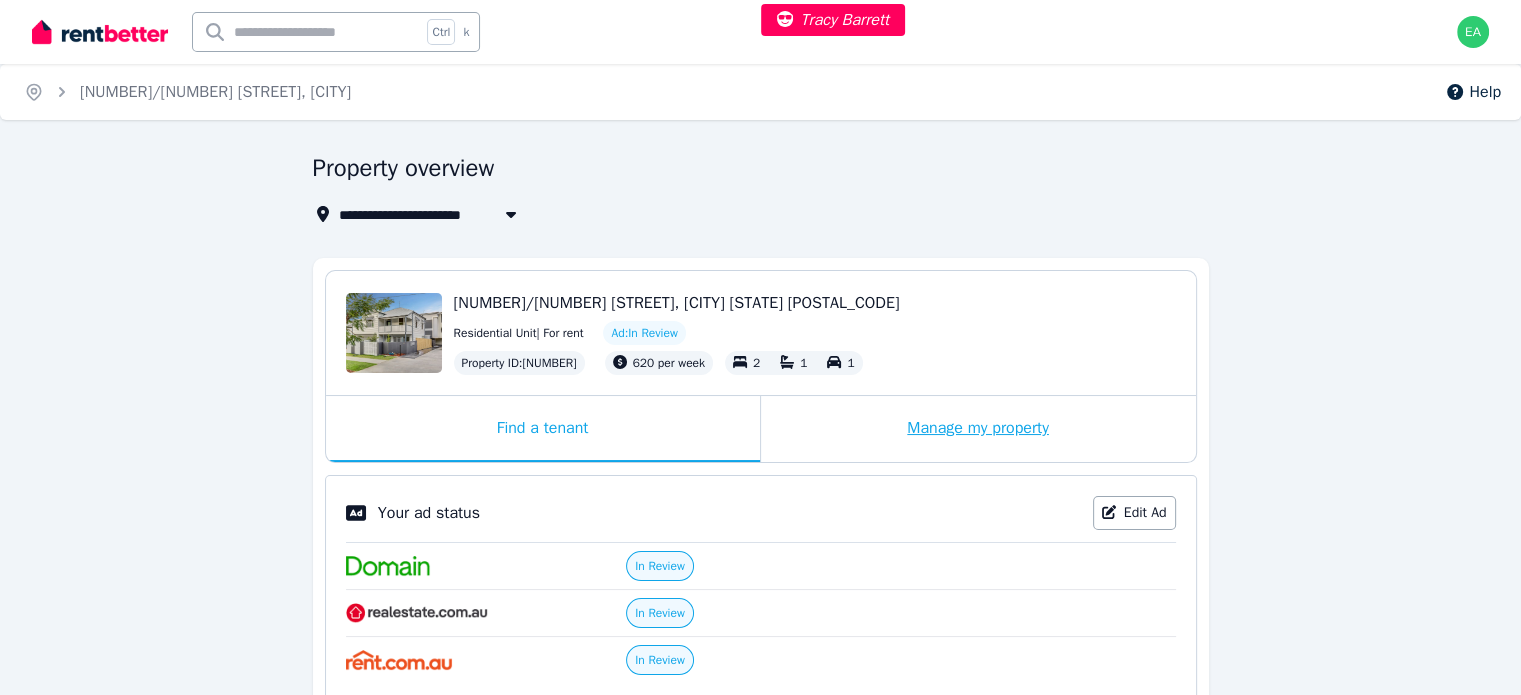 click on "Manage my property" at bounding box center [978, 429] 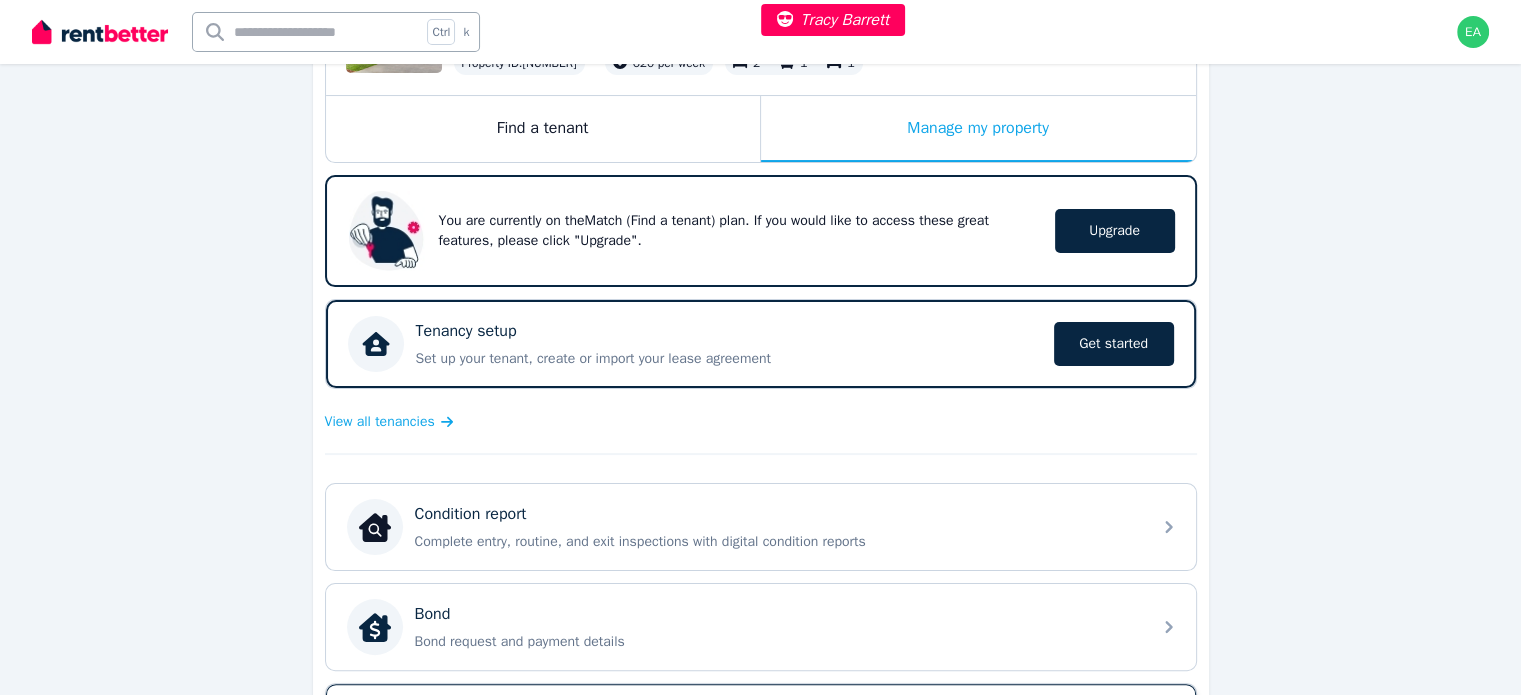 scroll, scrollTop: 500, scrollLeft: 0, axis: vertical 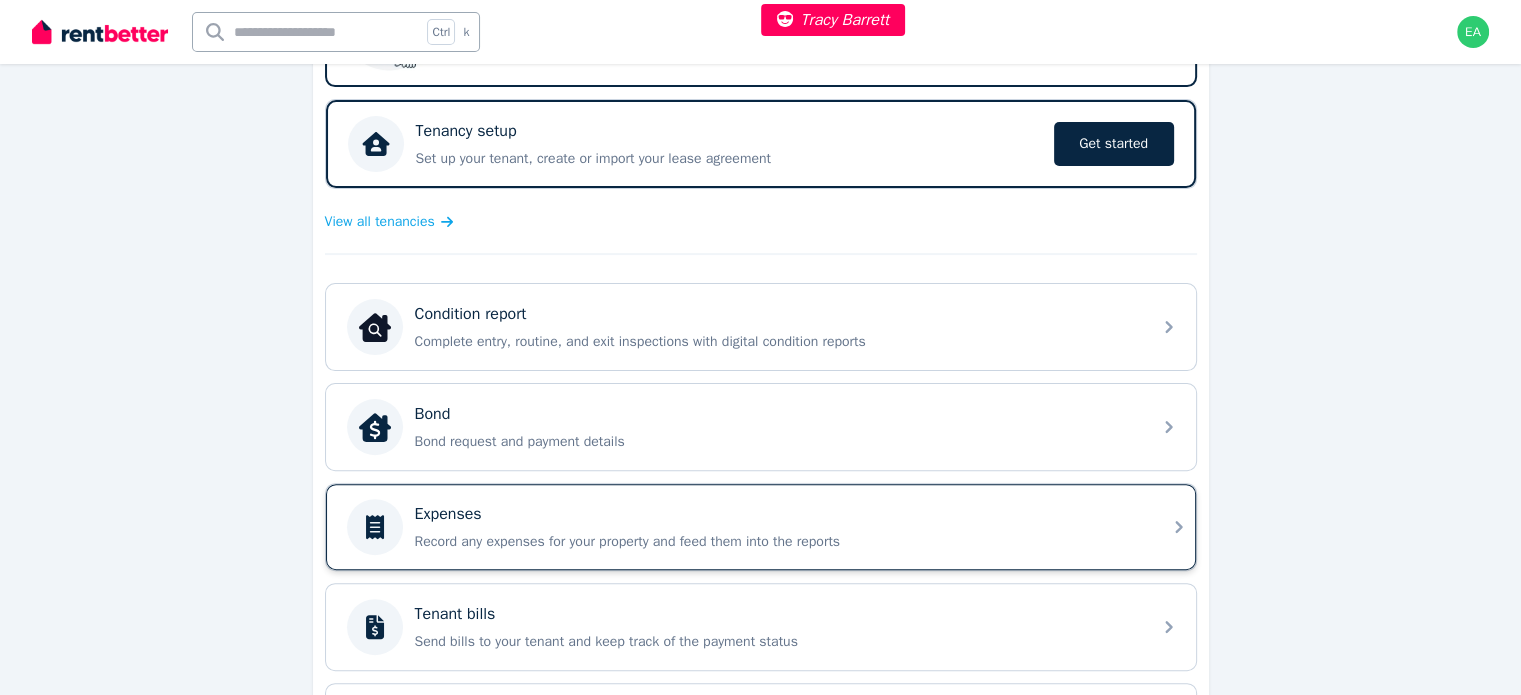 click on "Expenses" at bounding box center [777, 514] 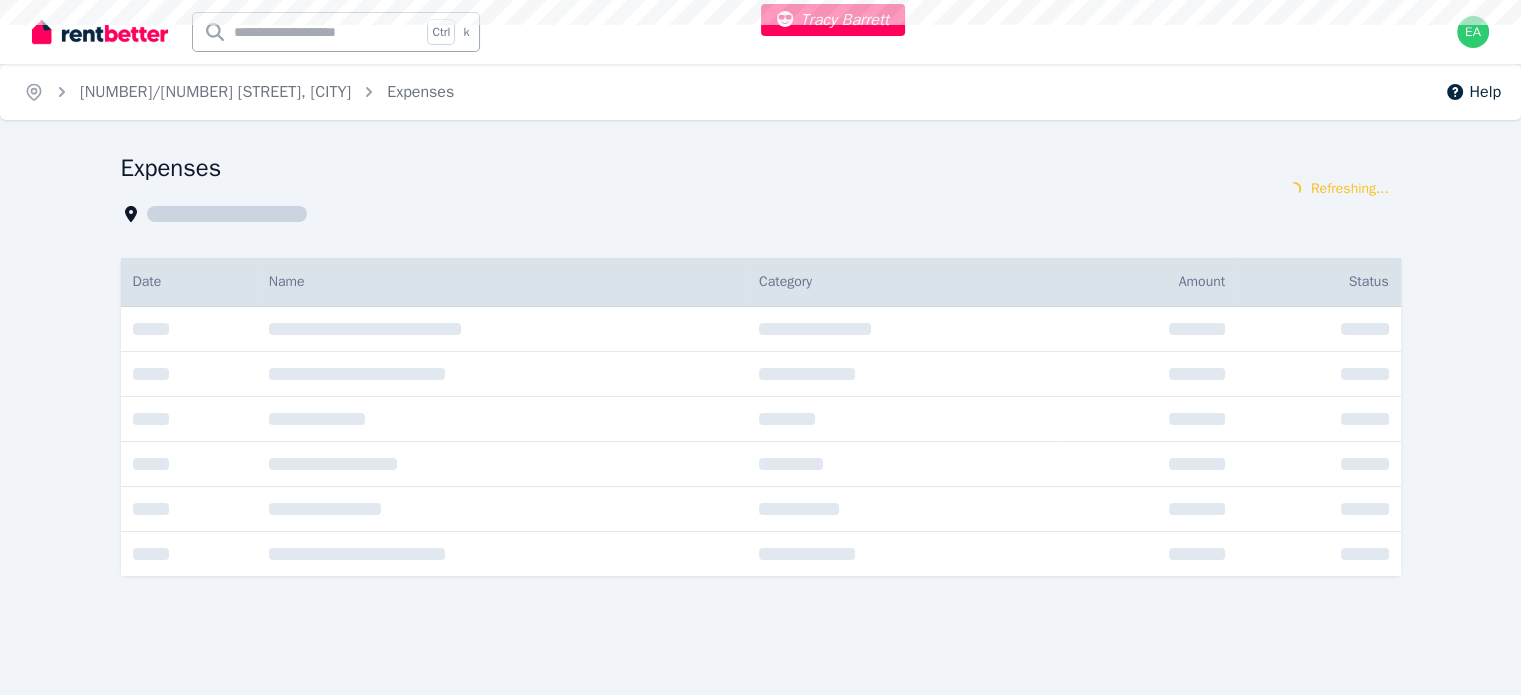 scroll, scrollTop: 0, scrollLeft: 0, axis: both 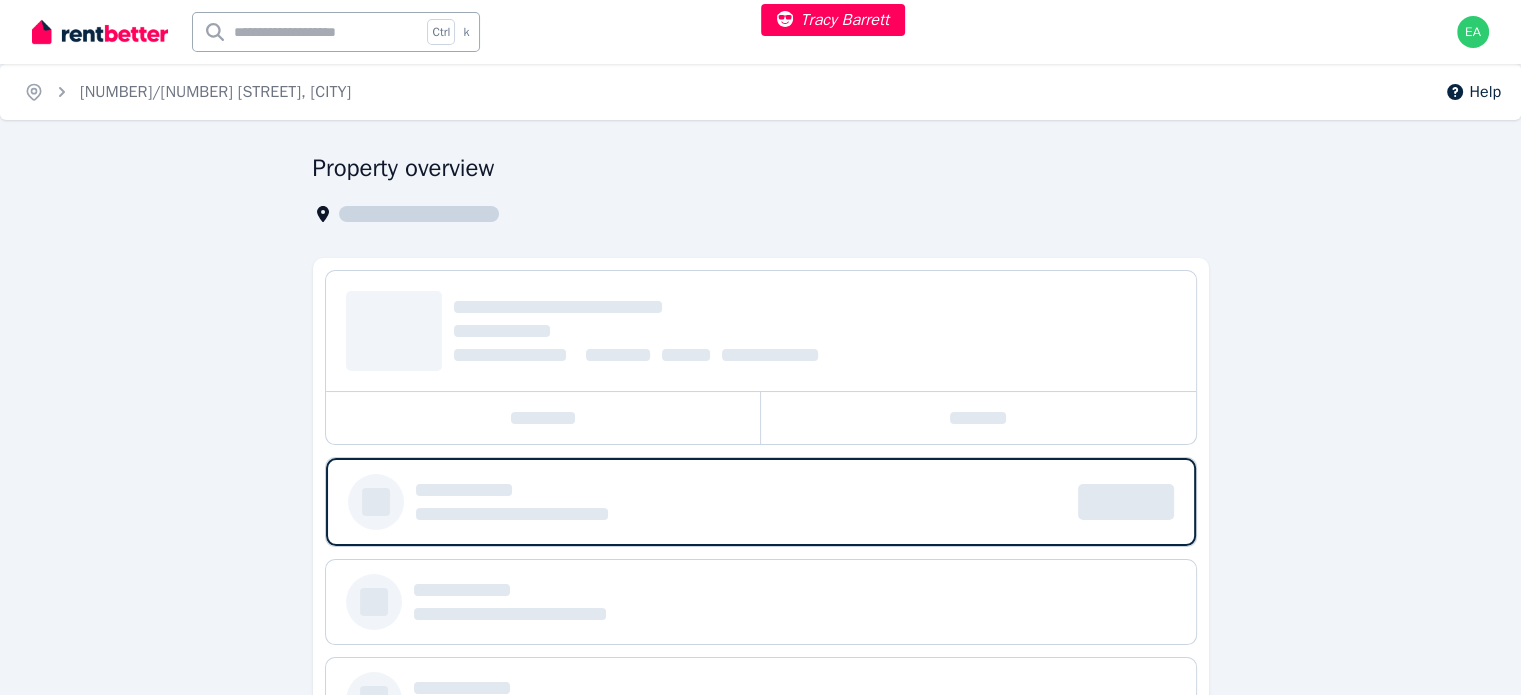 select on "***" 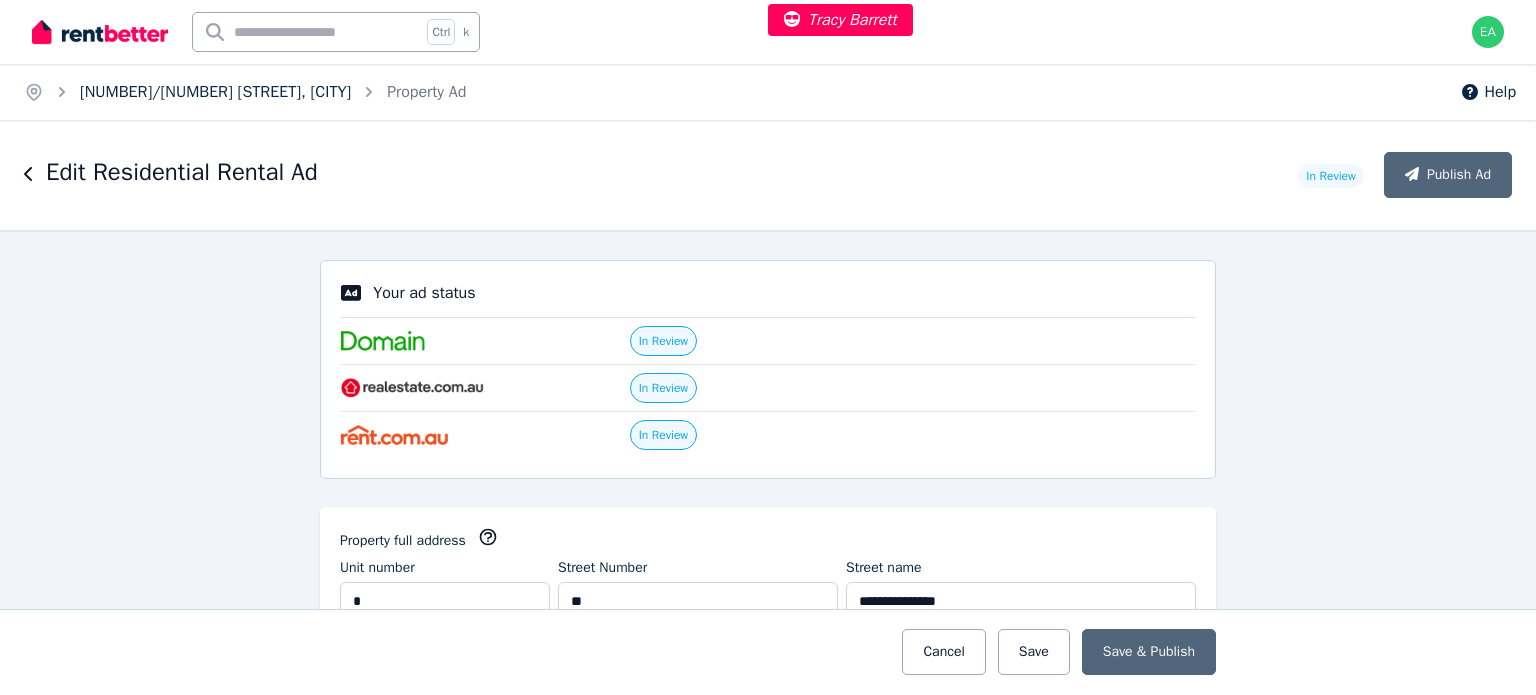 click on "4/22 Attewell St, Nundah" at bounding box center (215, 92) 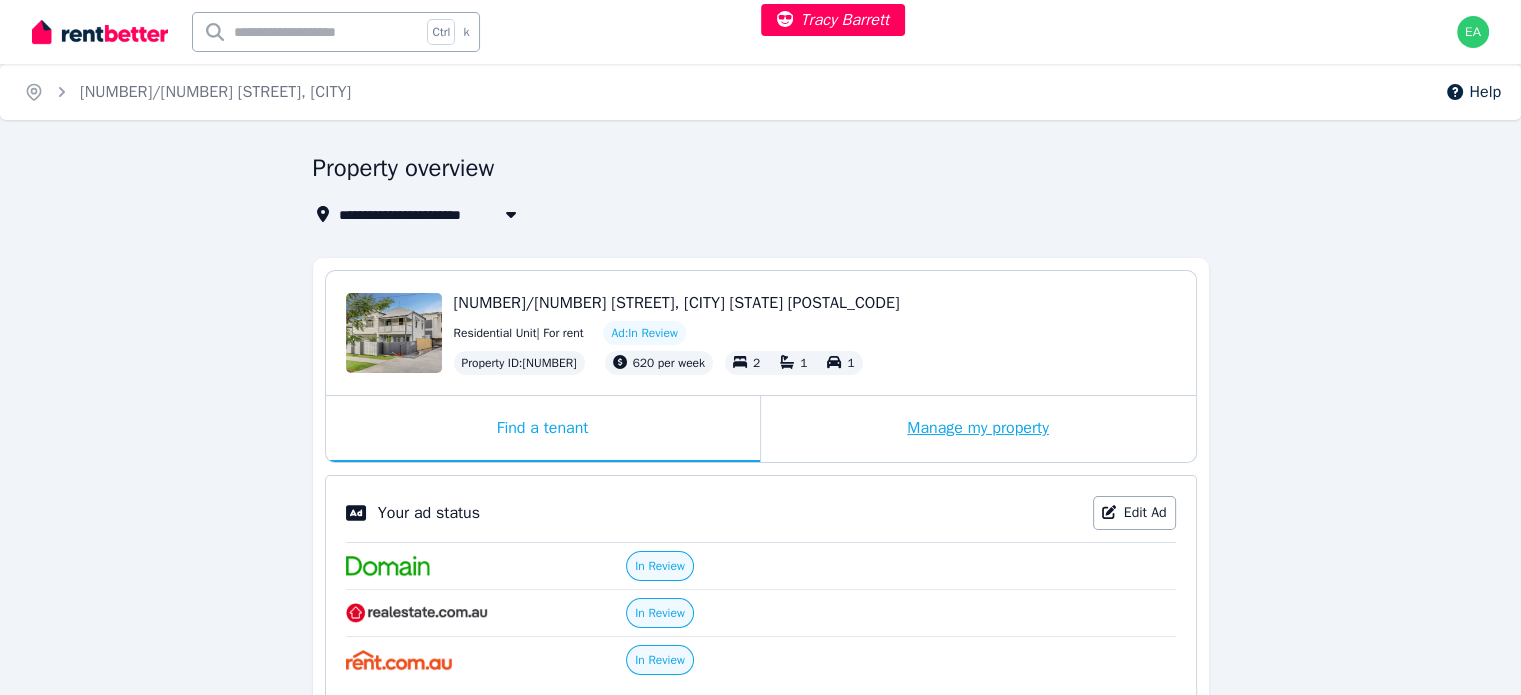 click on "Manage my property" at bounding box center (978, 429) 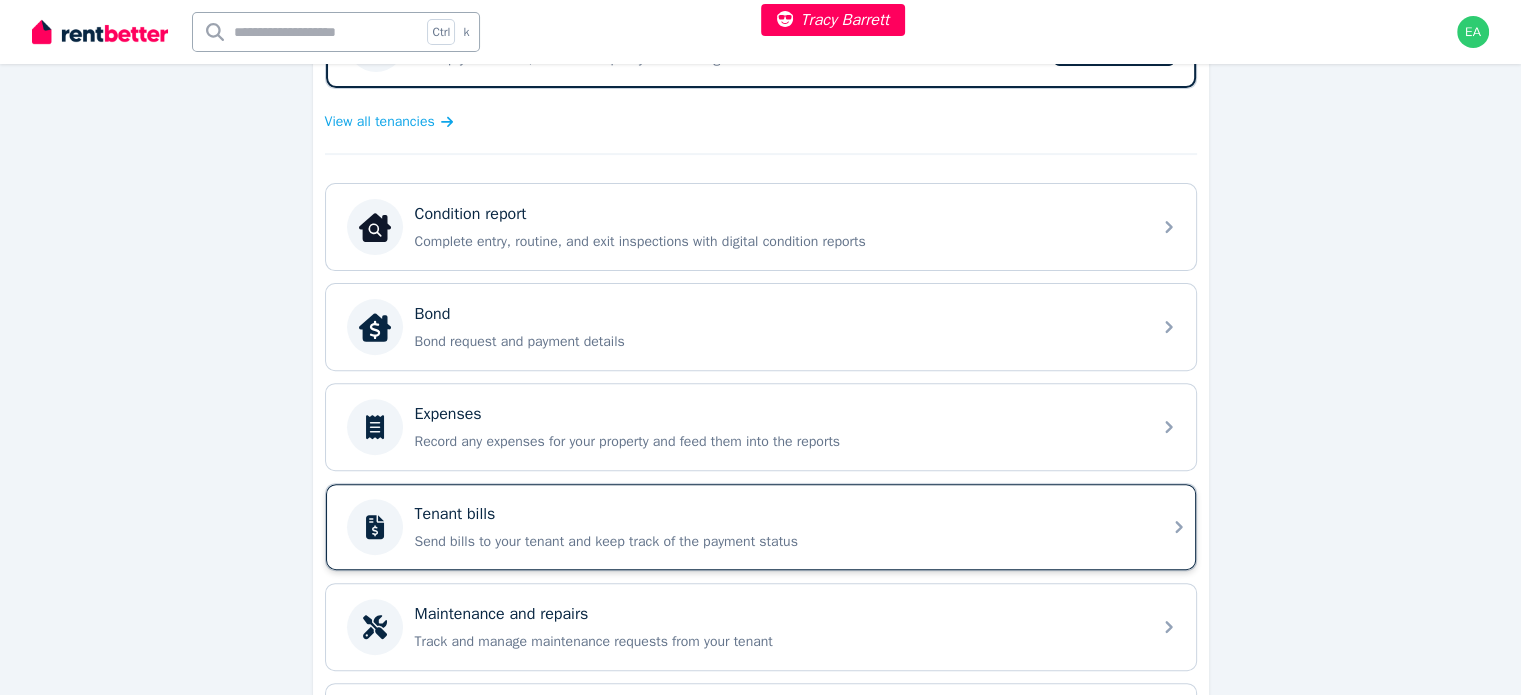 scroll, scrollTop: 700, scrollLeft: 0, axis: vertical 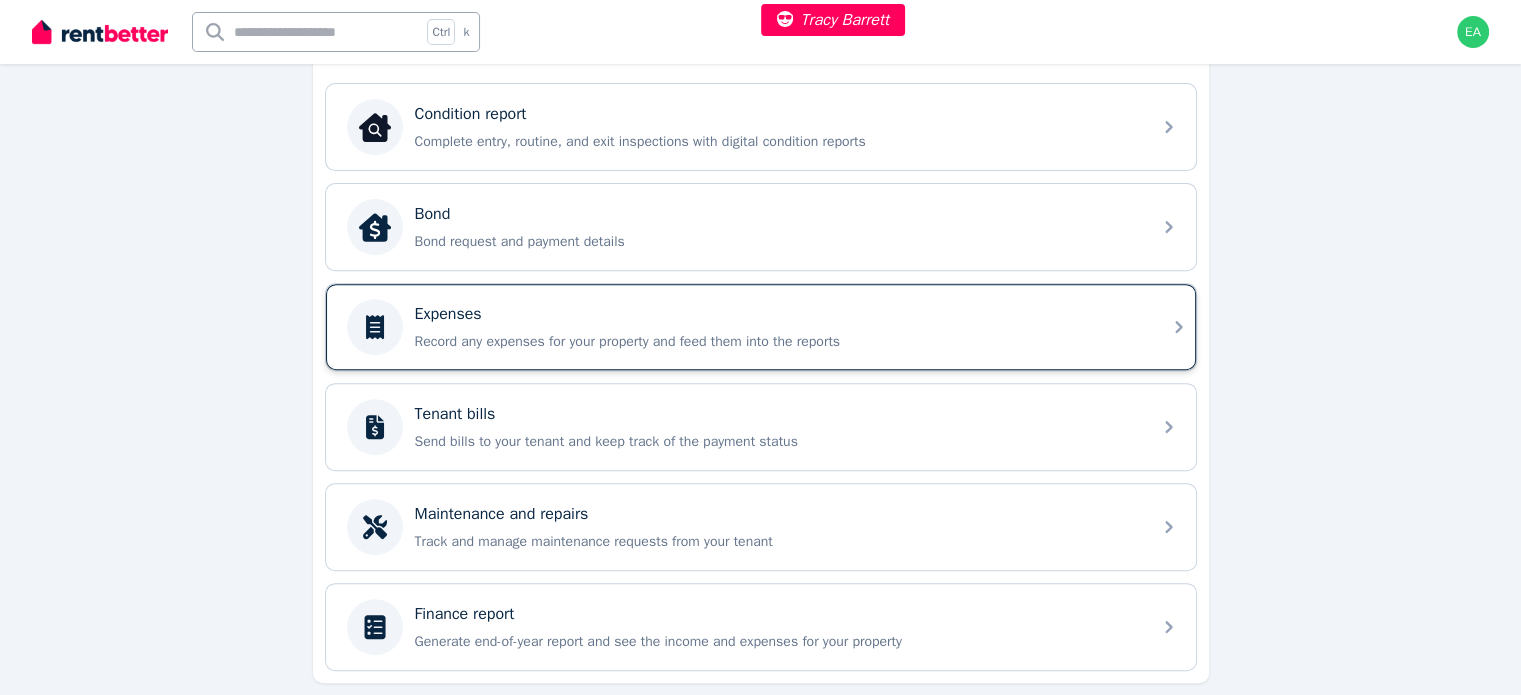 click on "Record any expenses for your property and feed them into the reports" at bounding box center (777, 342) 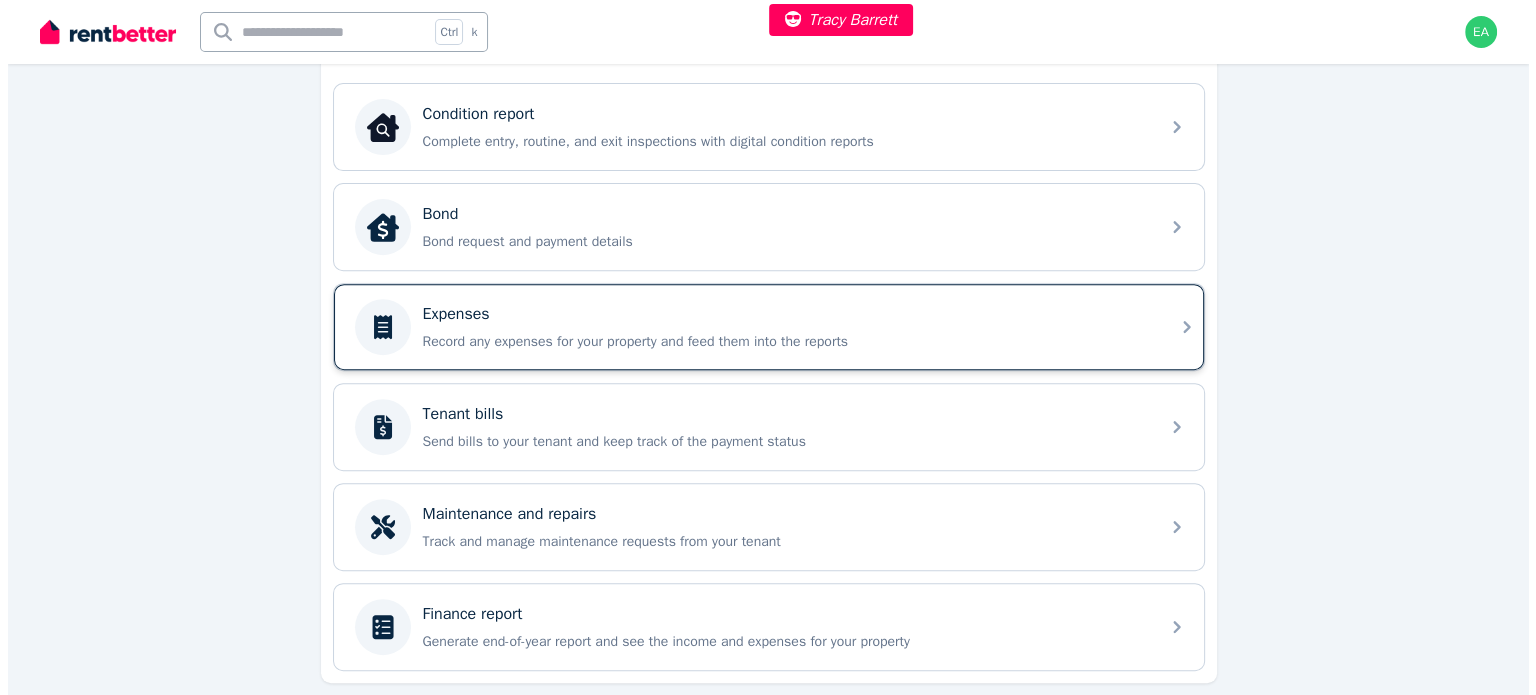 scroll, scrollTop: 0, scrollLeft: 0, axis: both 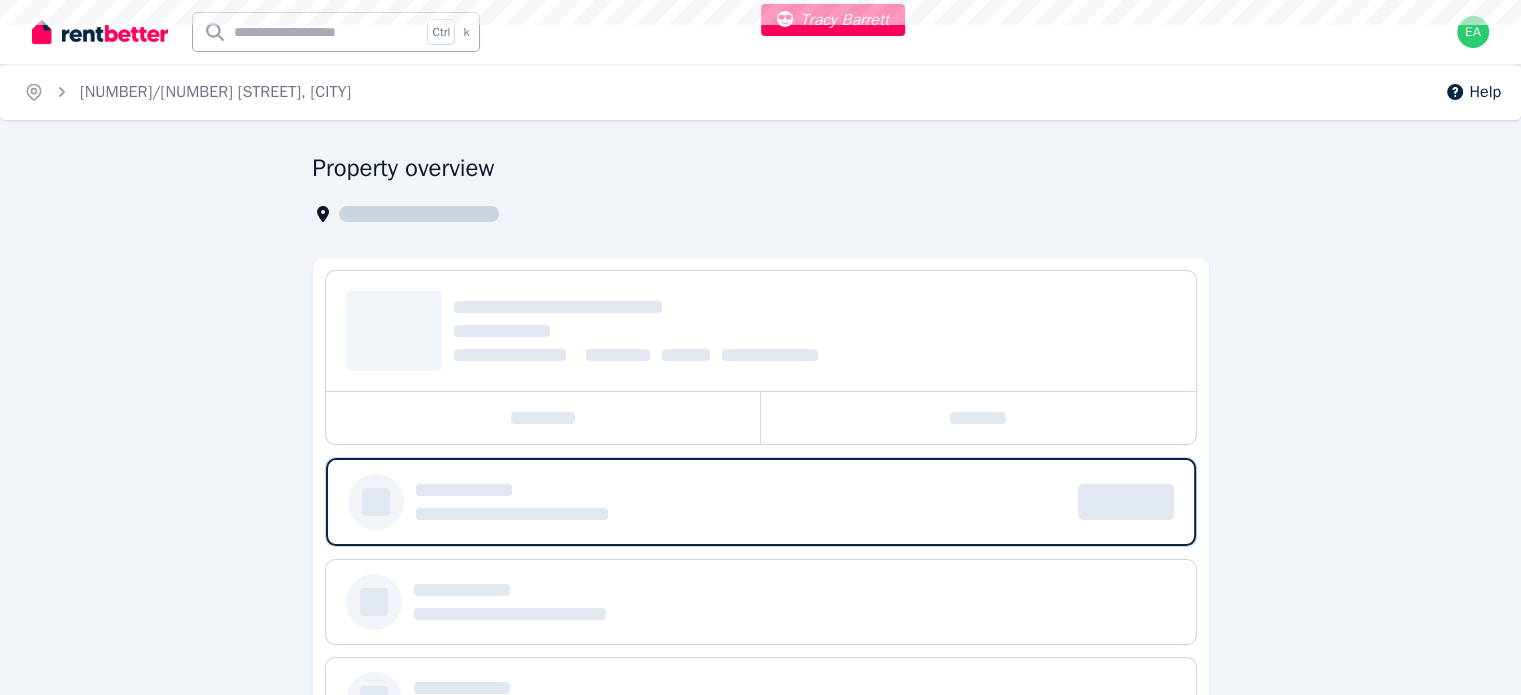 select on "***" 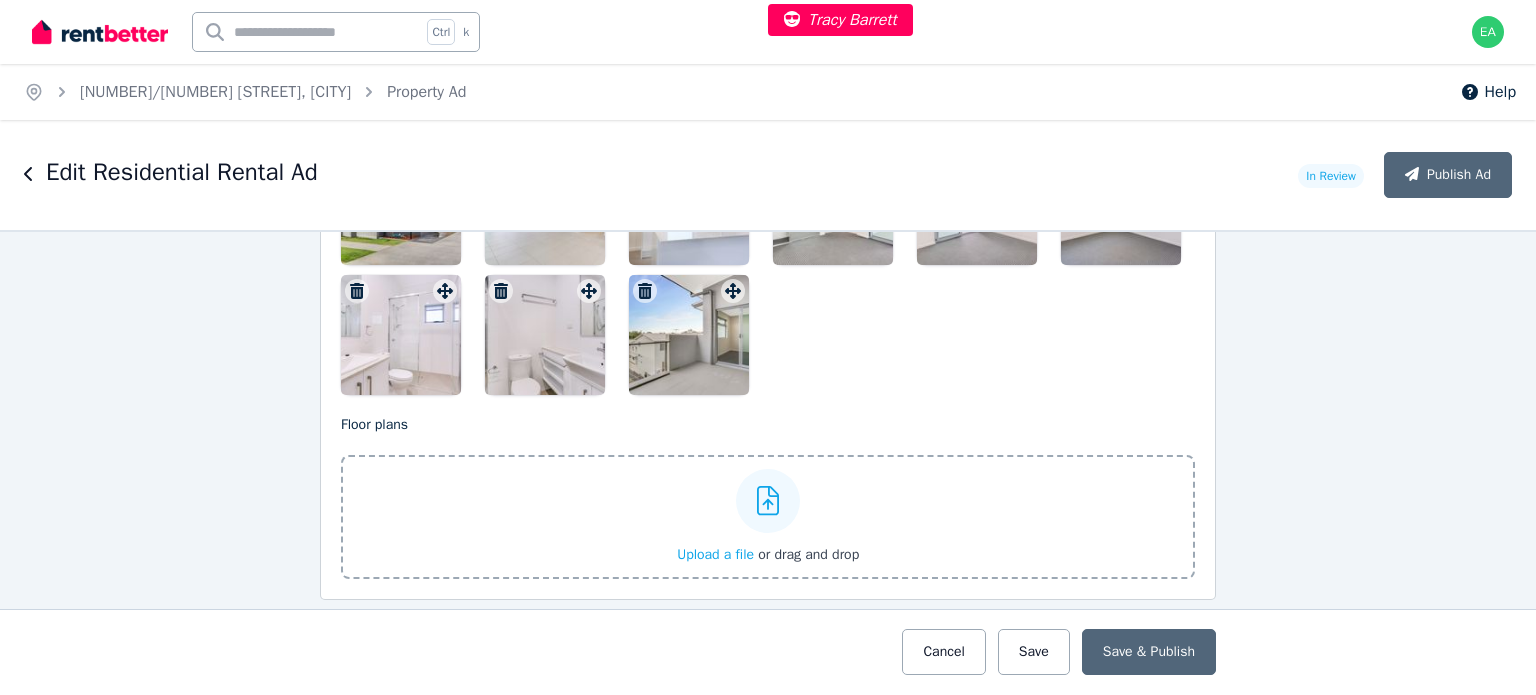 scroll, scrollTop: 2600, scrollLeft: 0, axis: vertical 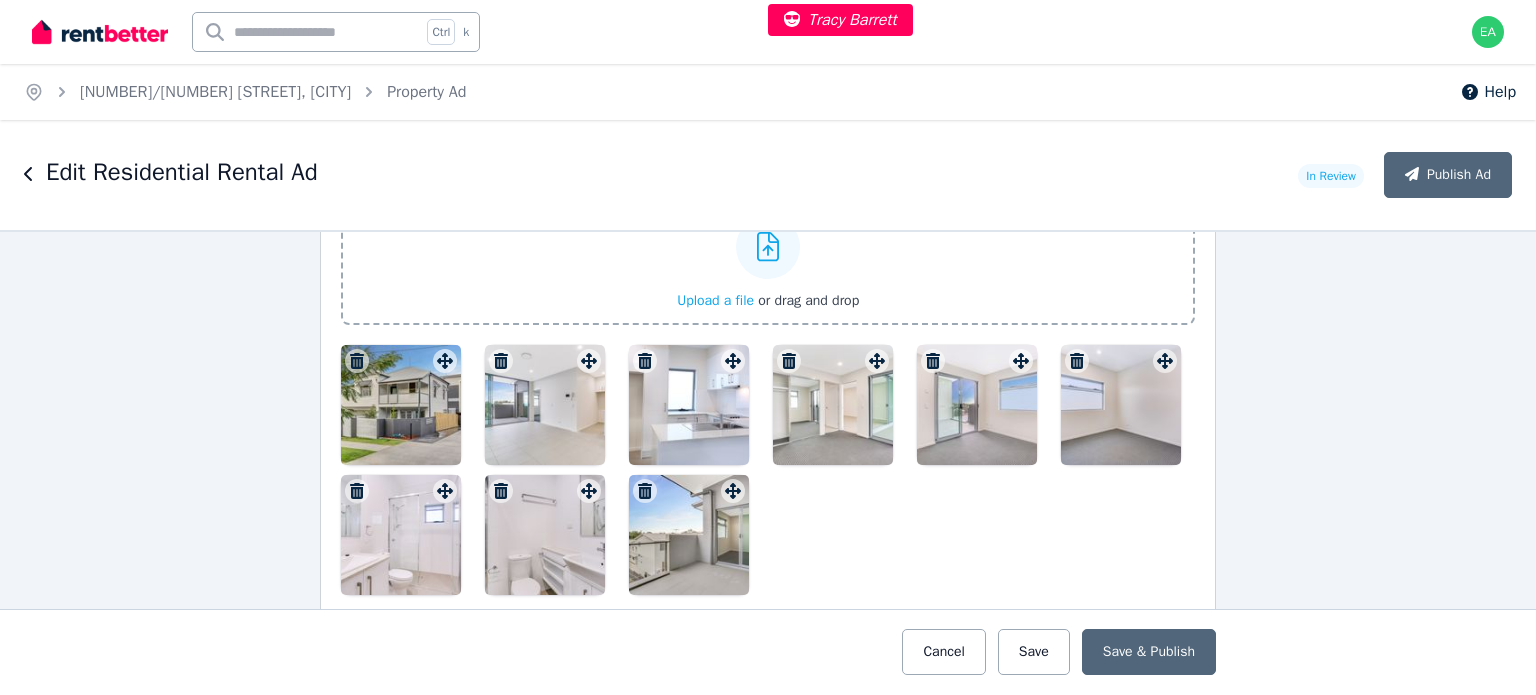 click at bounding box center [401, 405] 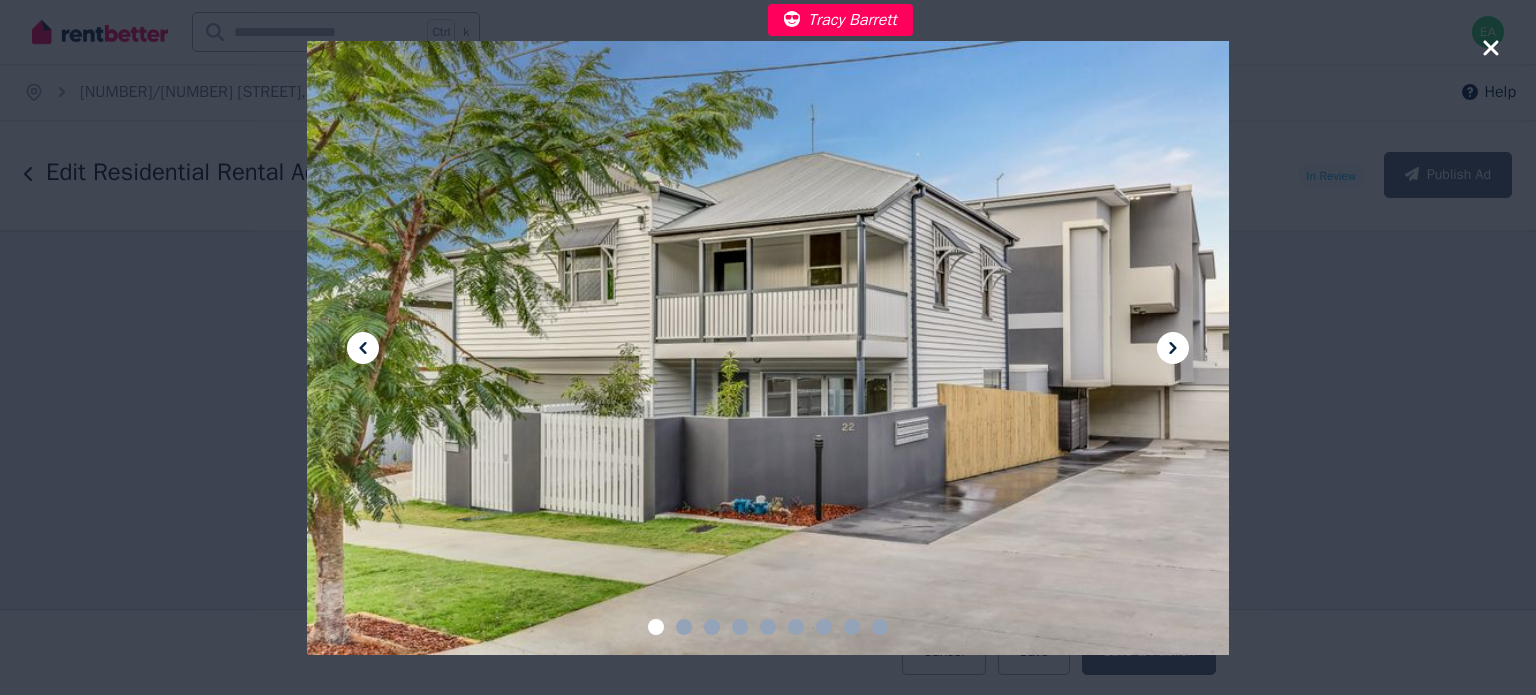 click 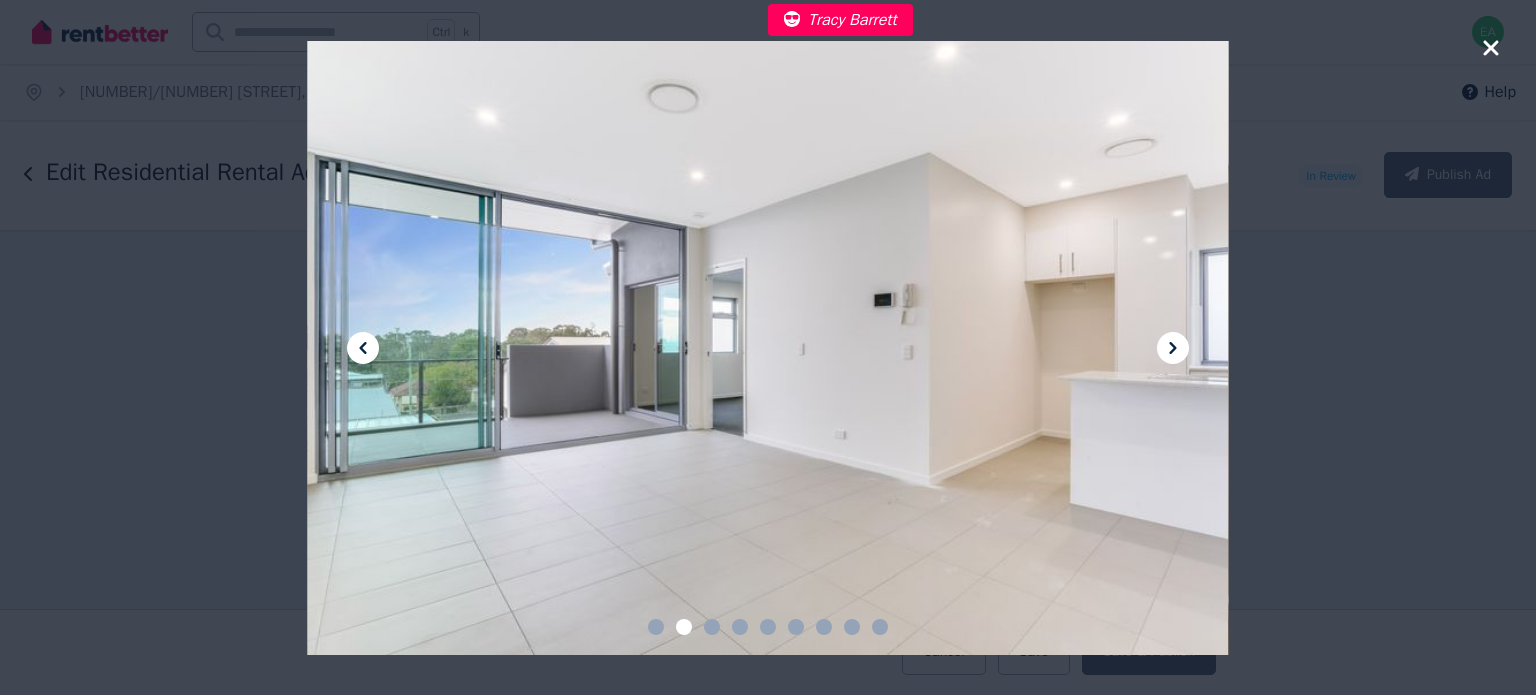 click 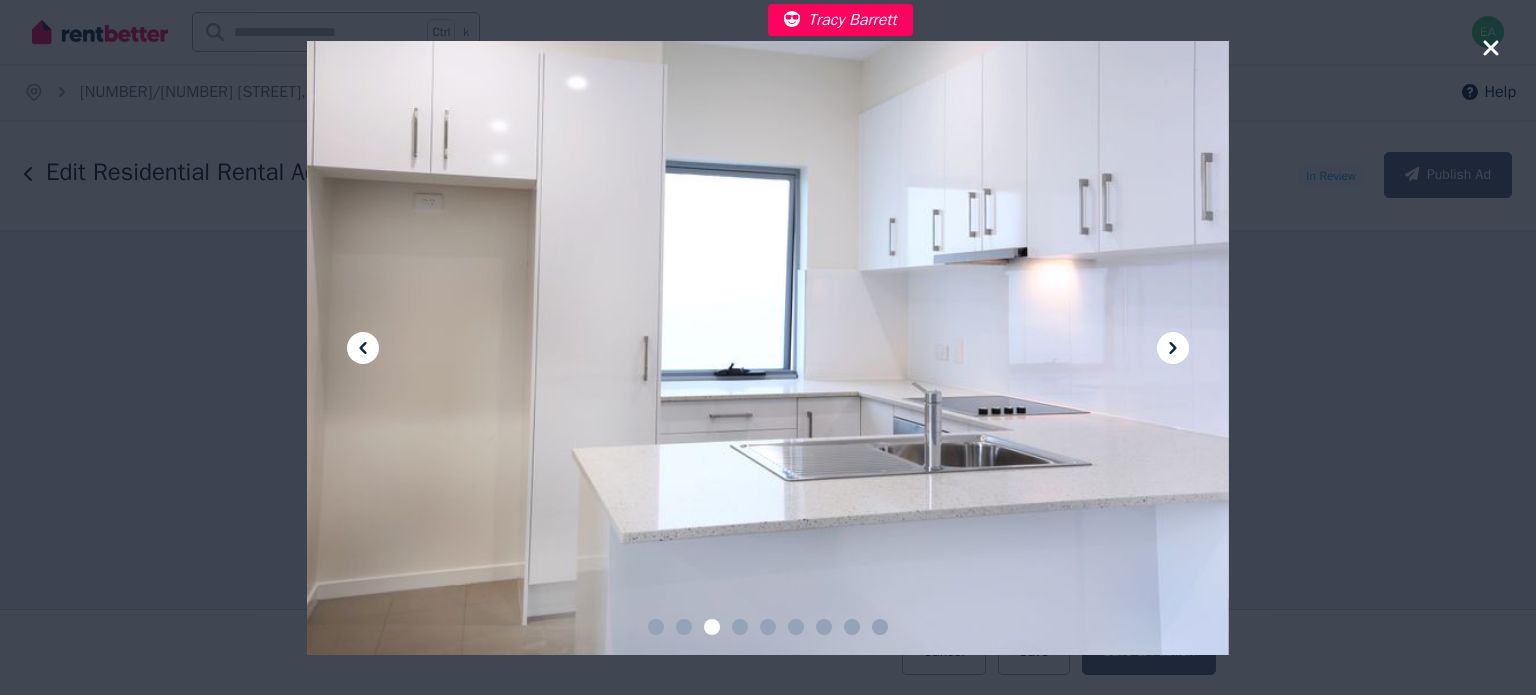 click 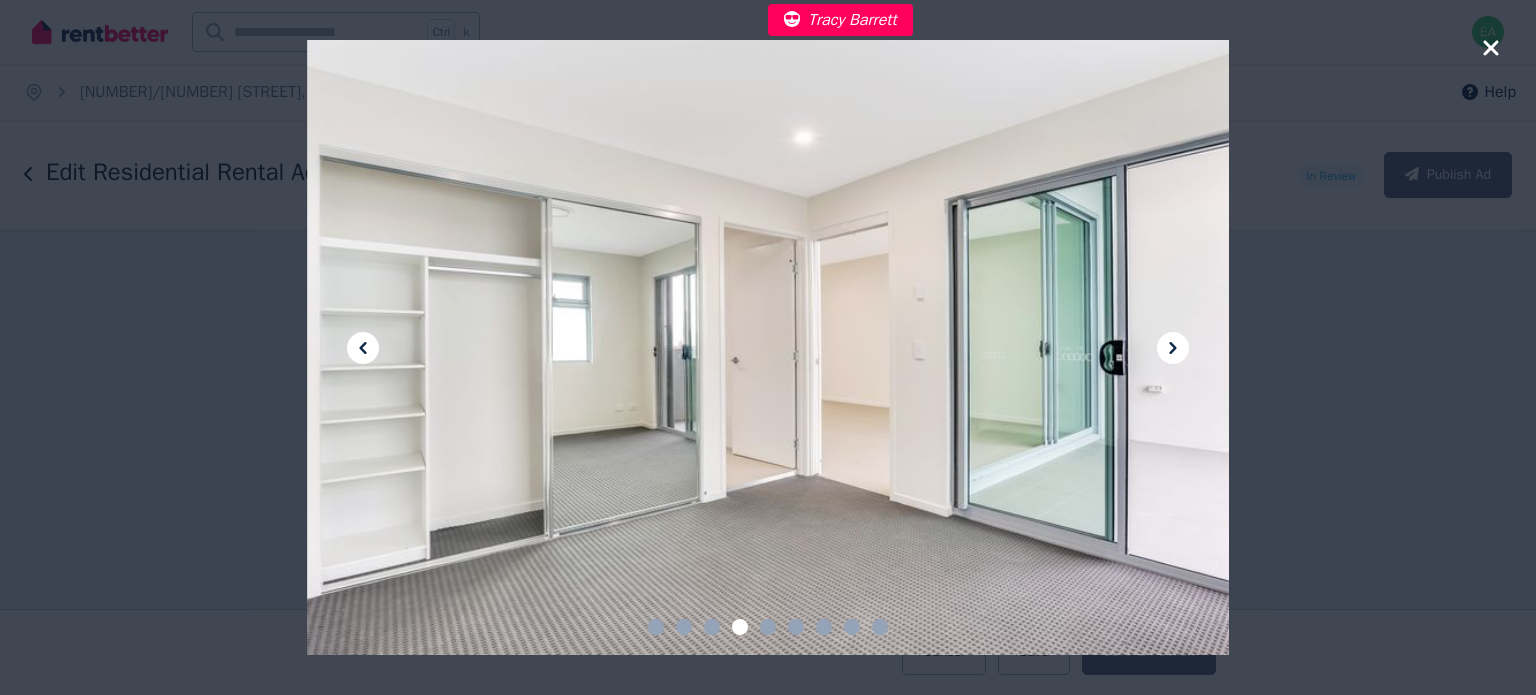 click 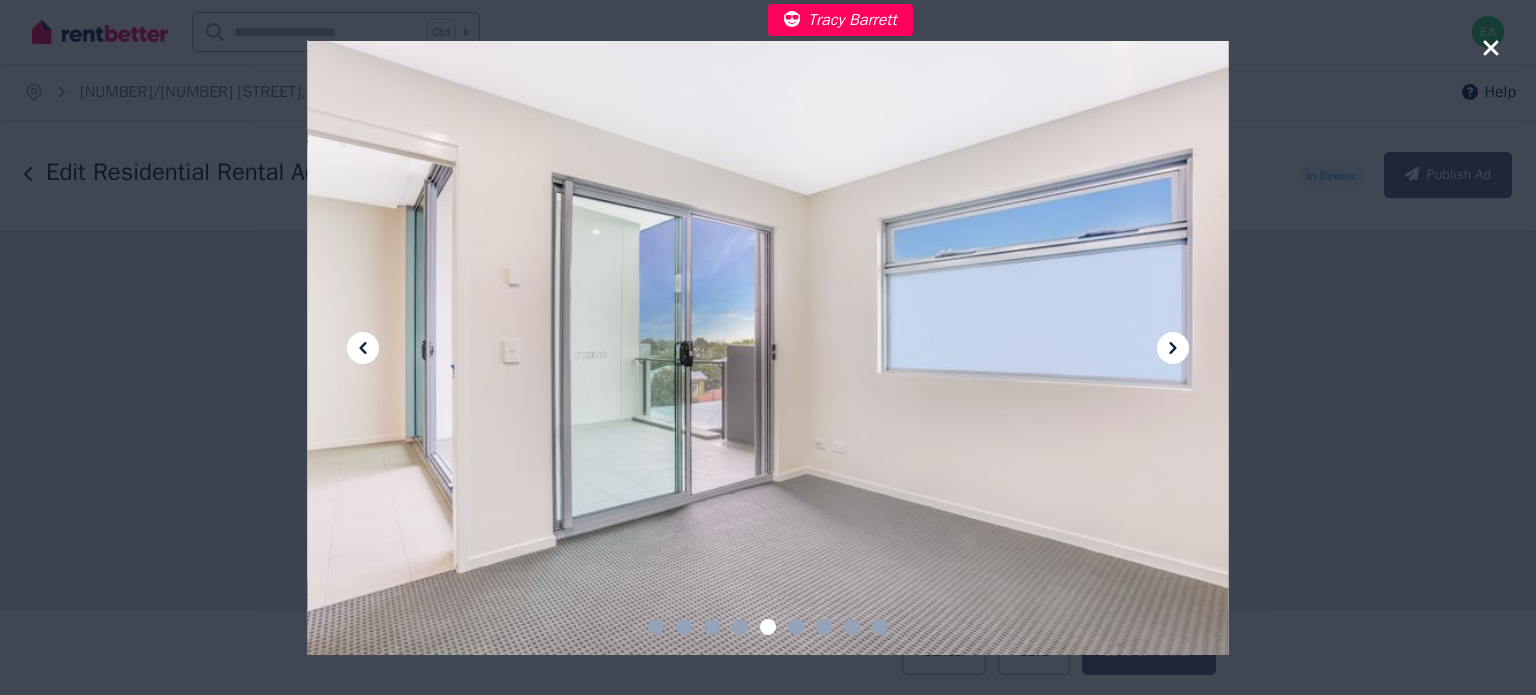 click 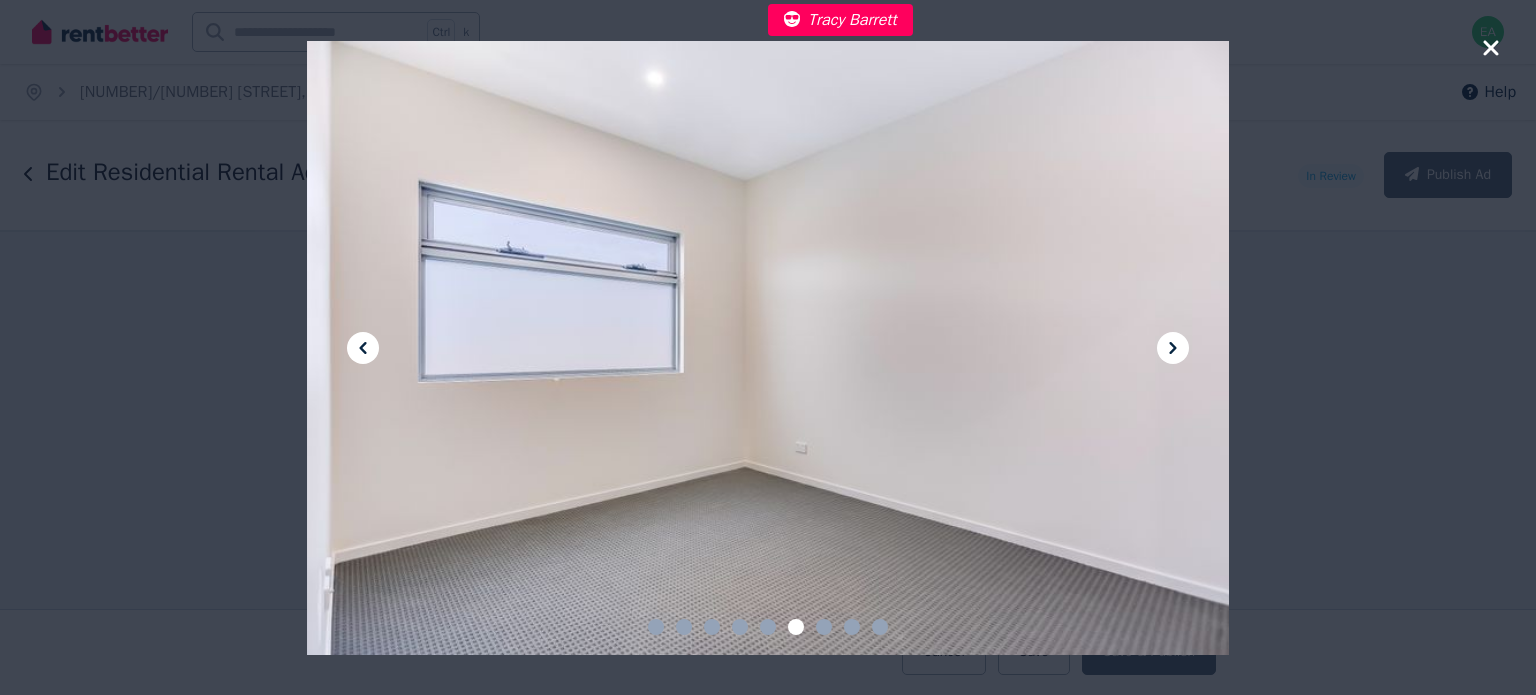 click 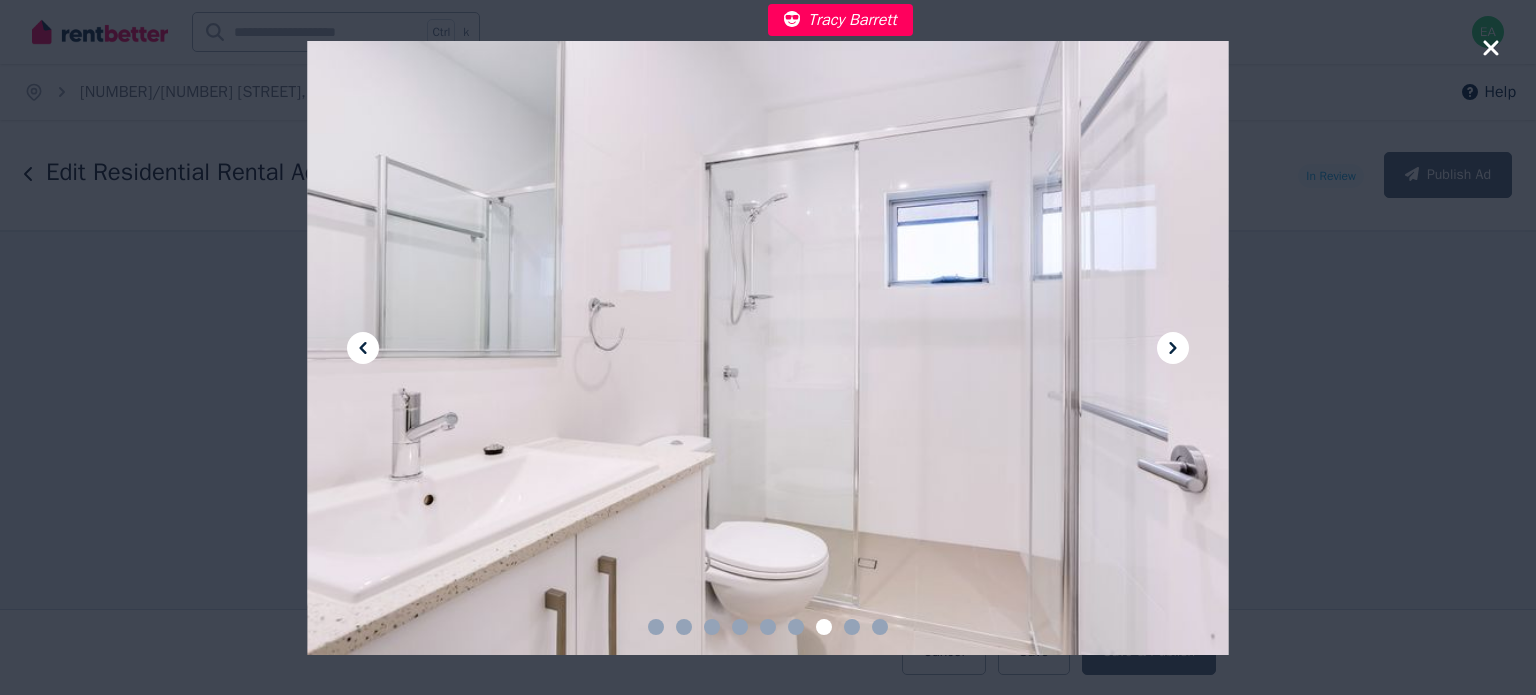 click 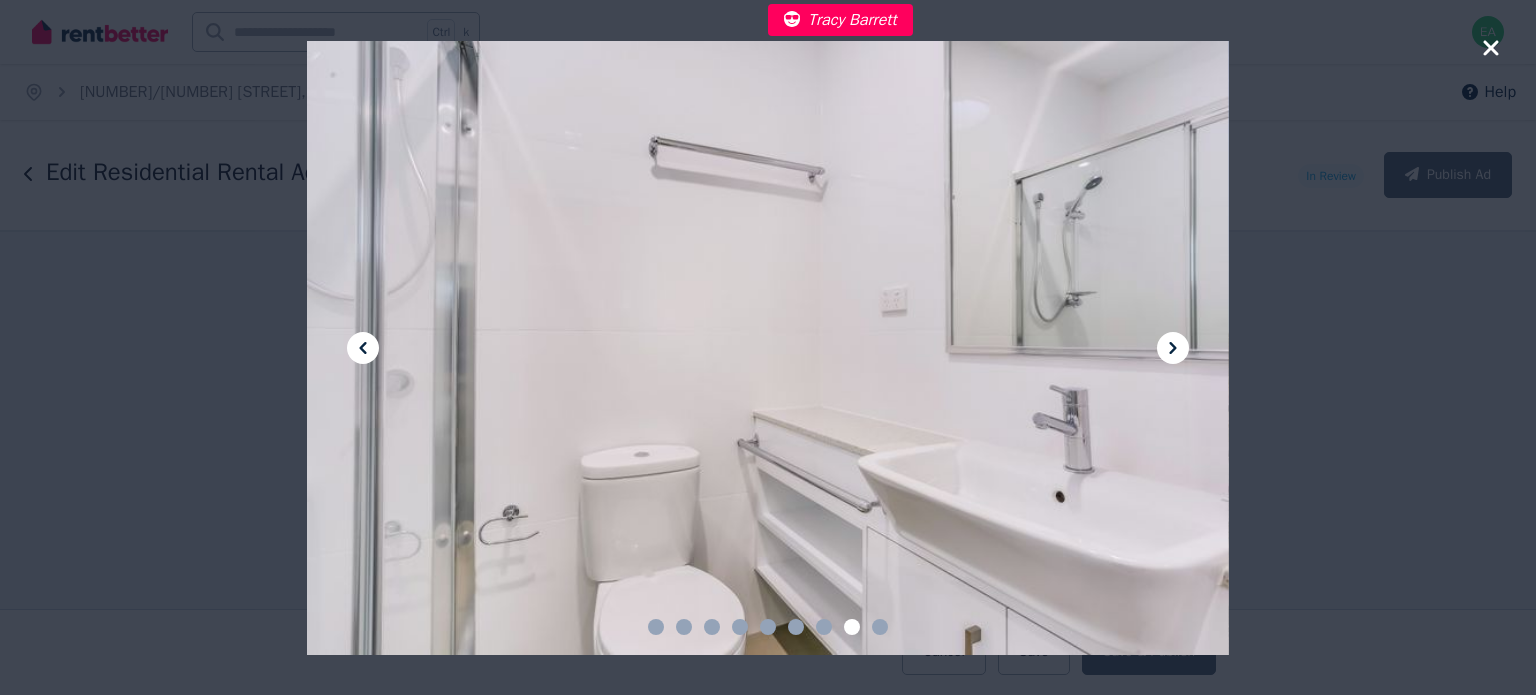 click 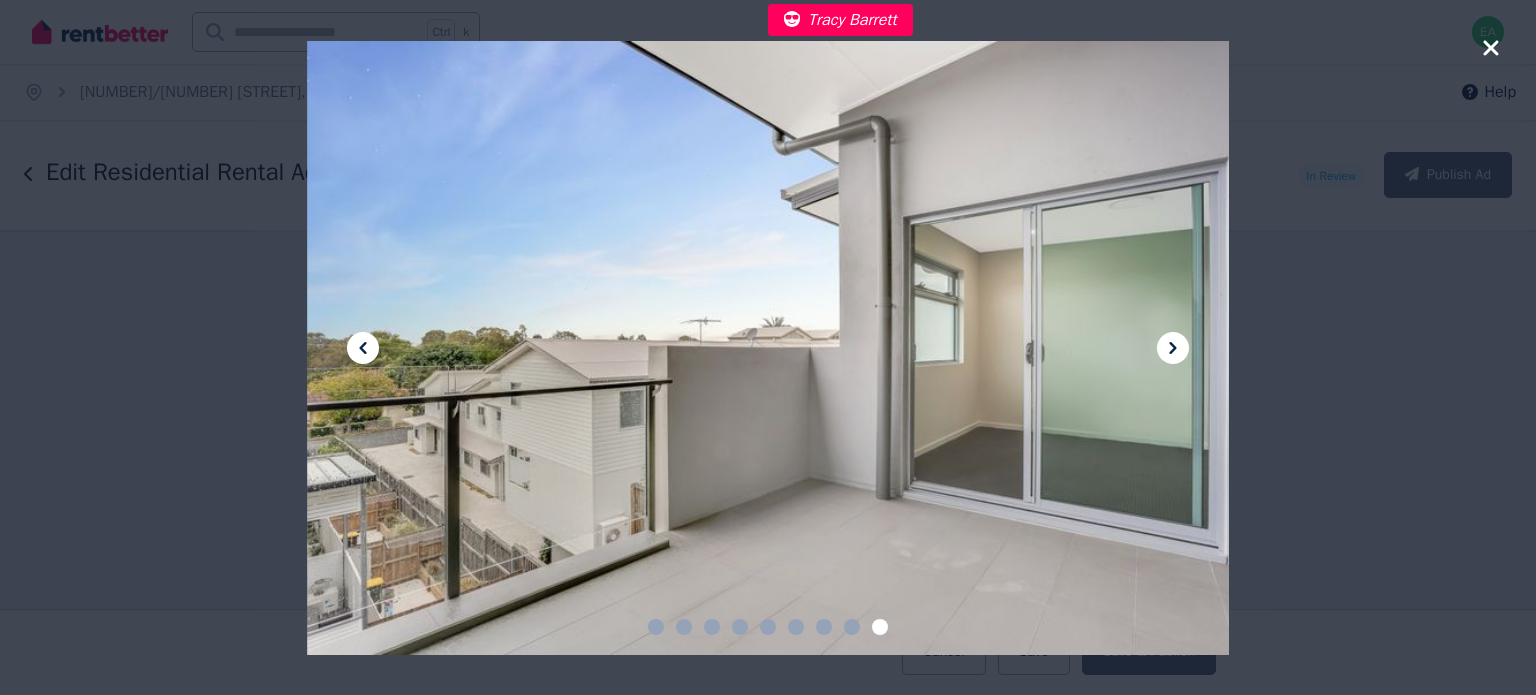 click 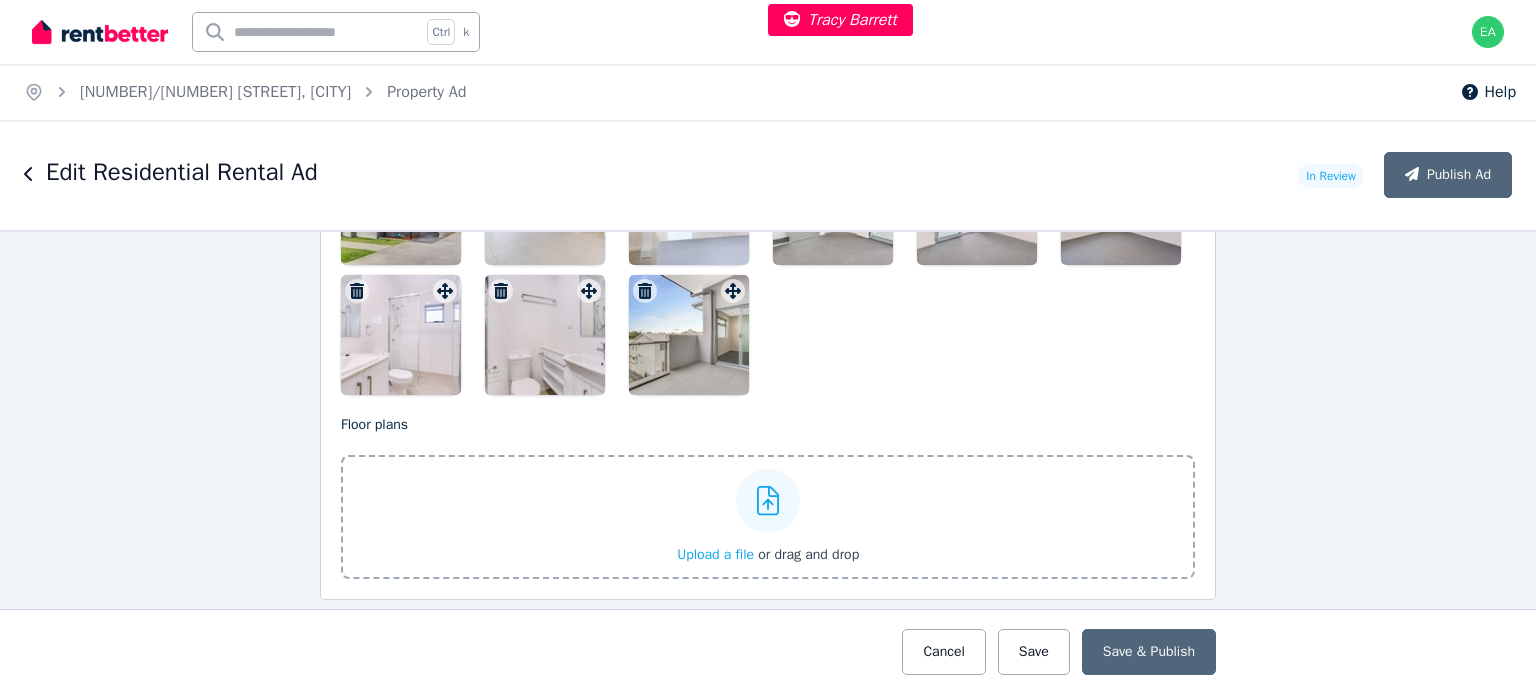 scroll, scrollTop: 3000, scrollLeft: 0, axis: vertical 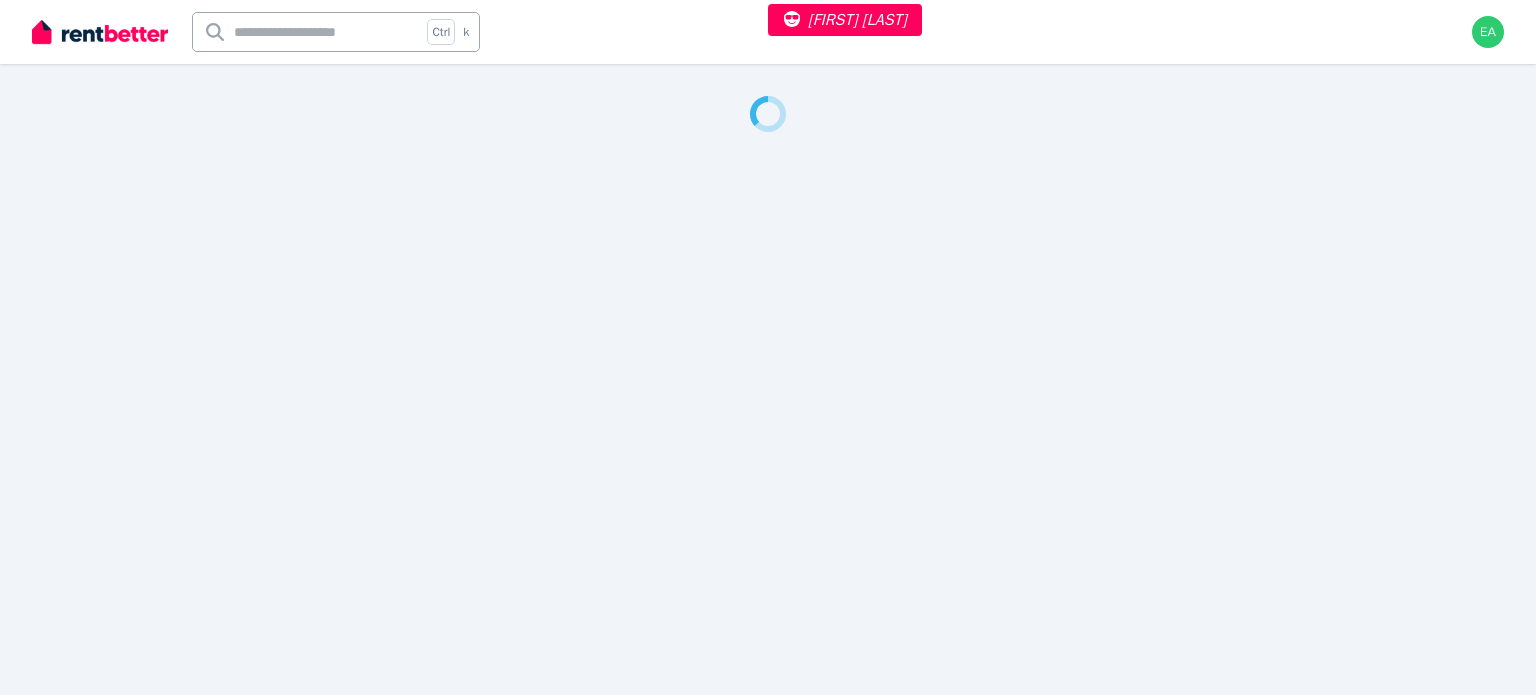 select on "***" 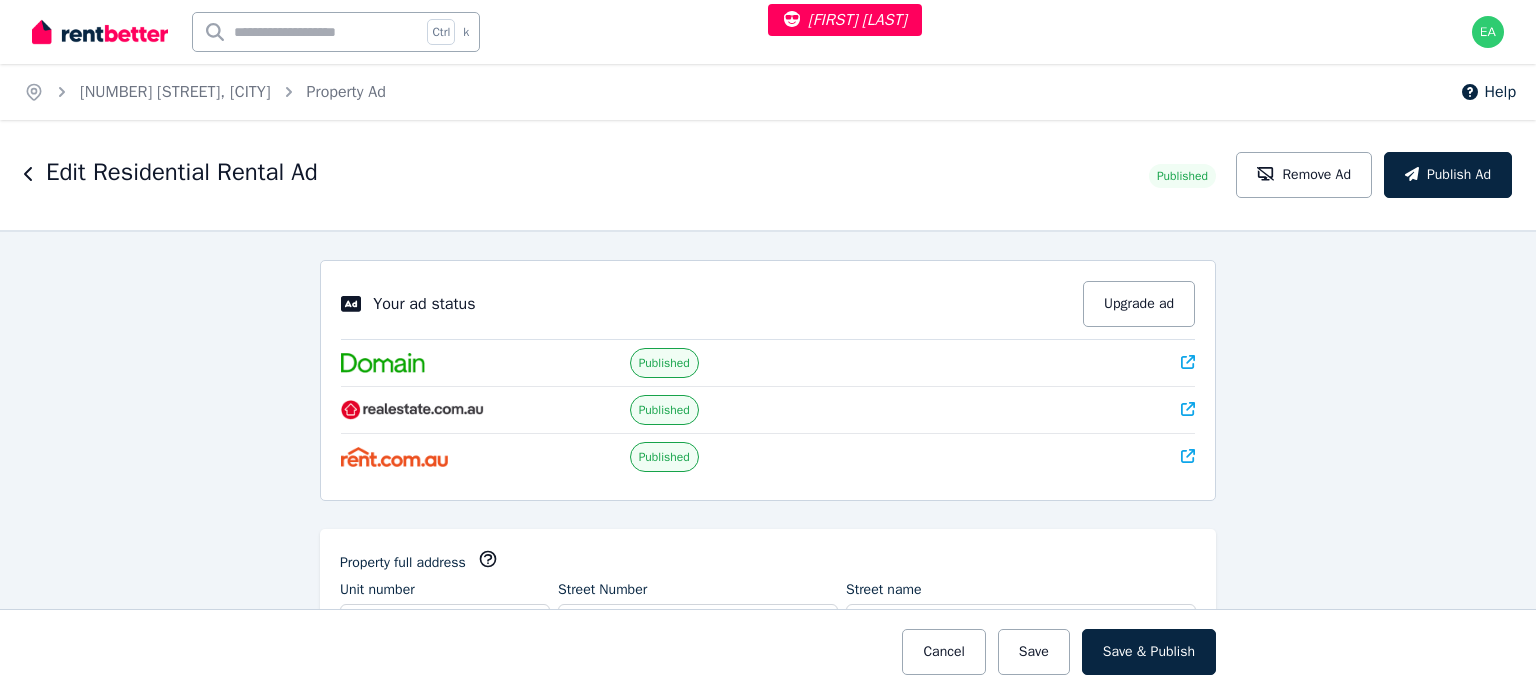click 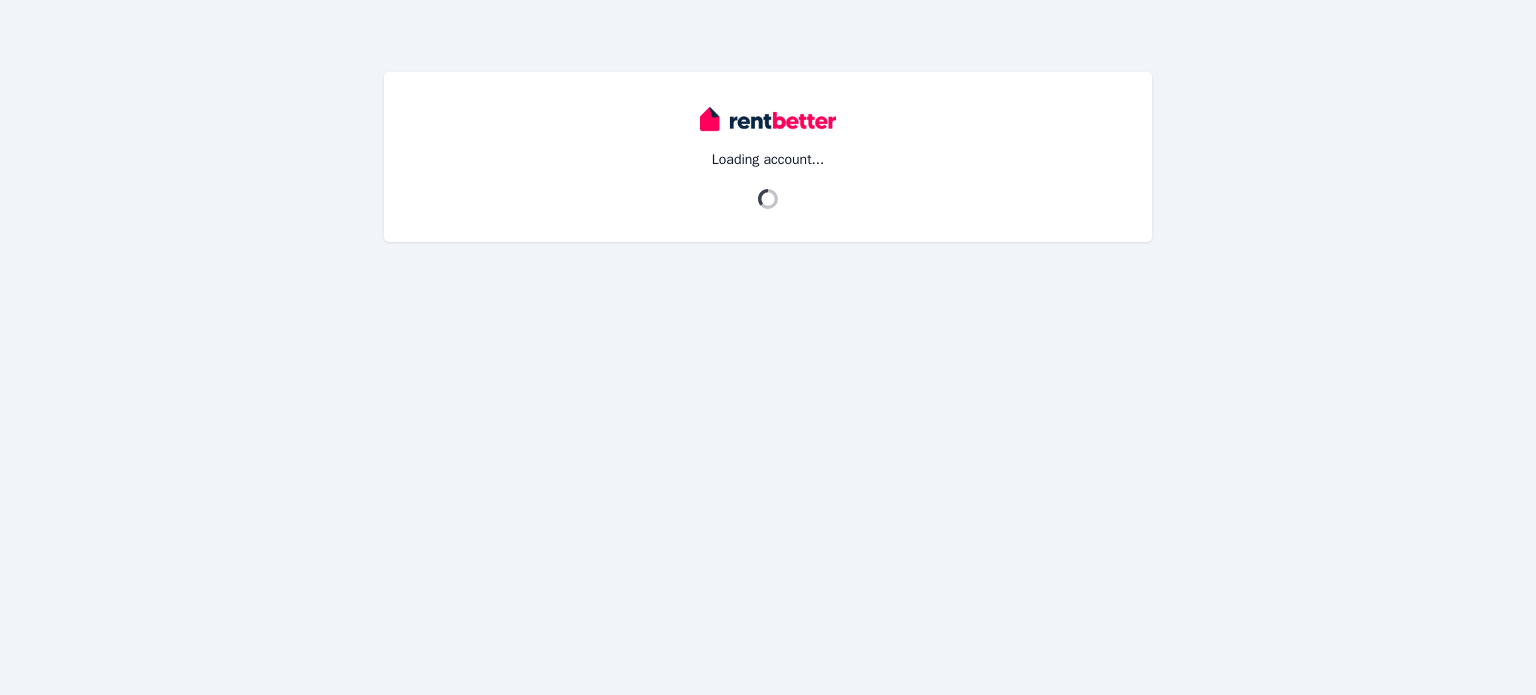 scroll, scrollTop: 0, scrollLeft: 0, axis: both 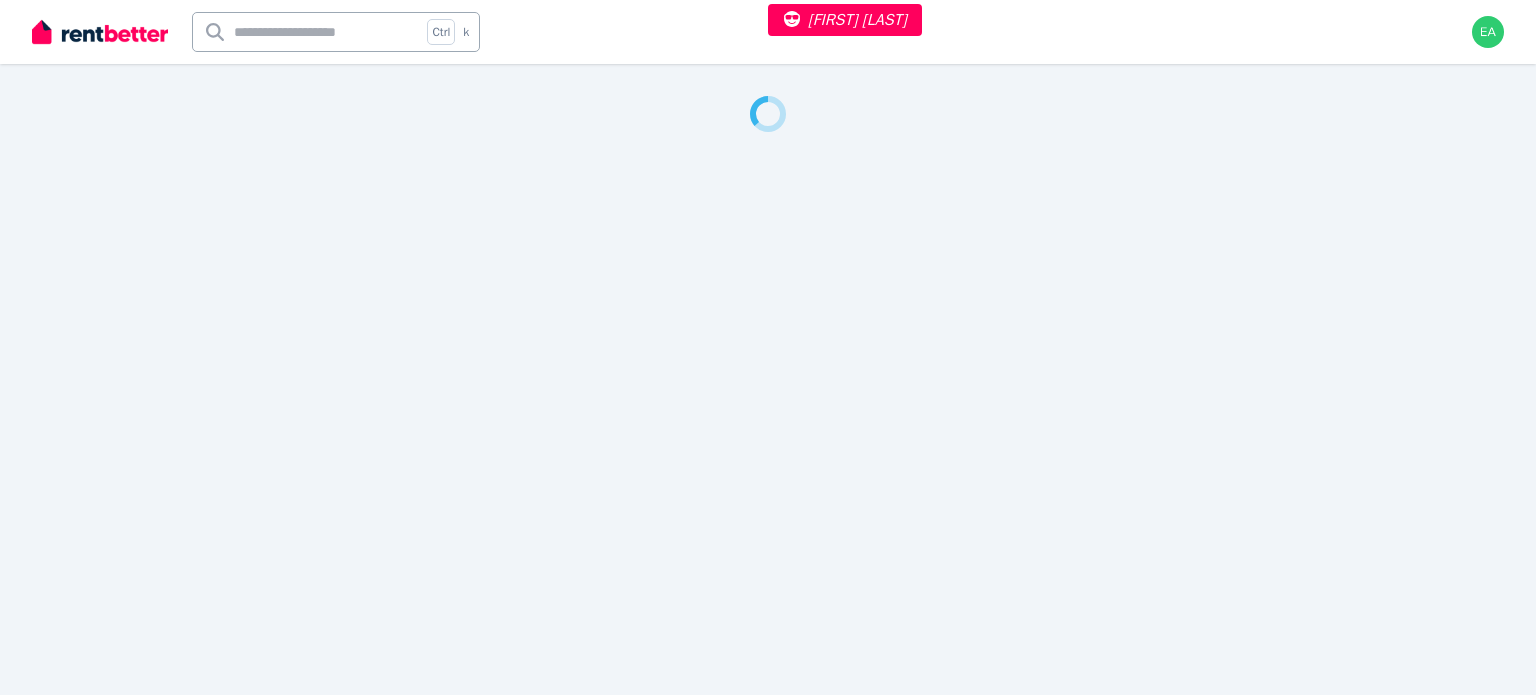 select on "***" 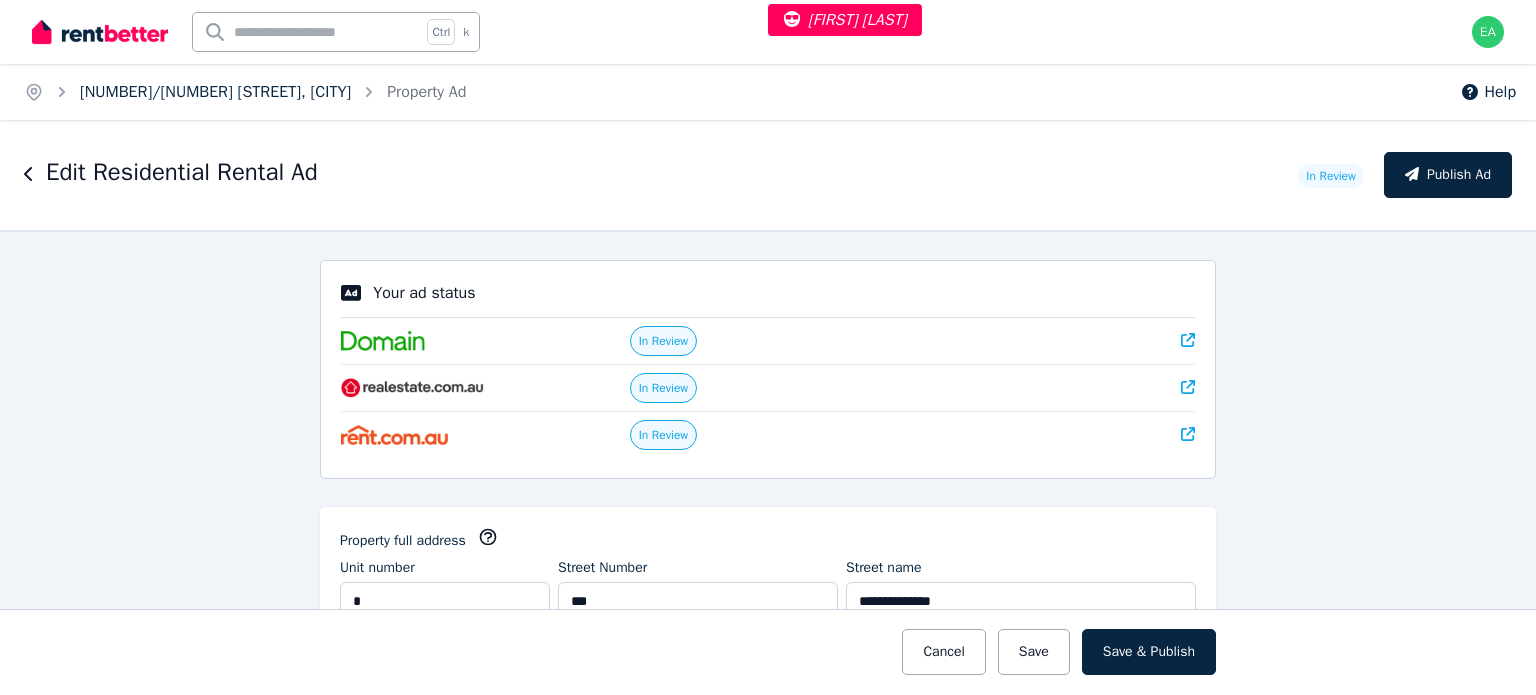 click on "1/19A Boronia Street, Kensington" at bounding box center [215, 92] 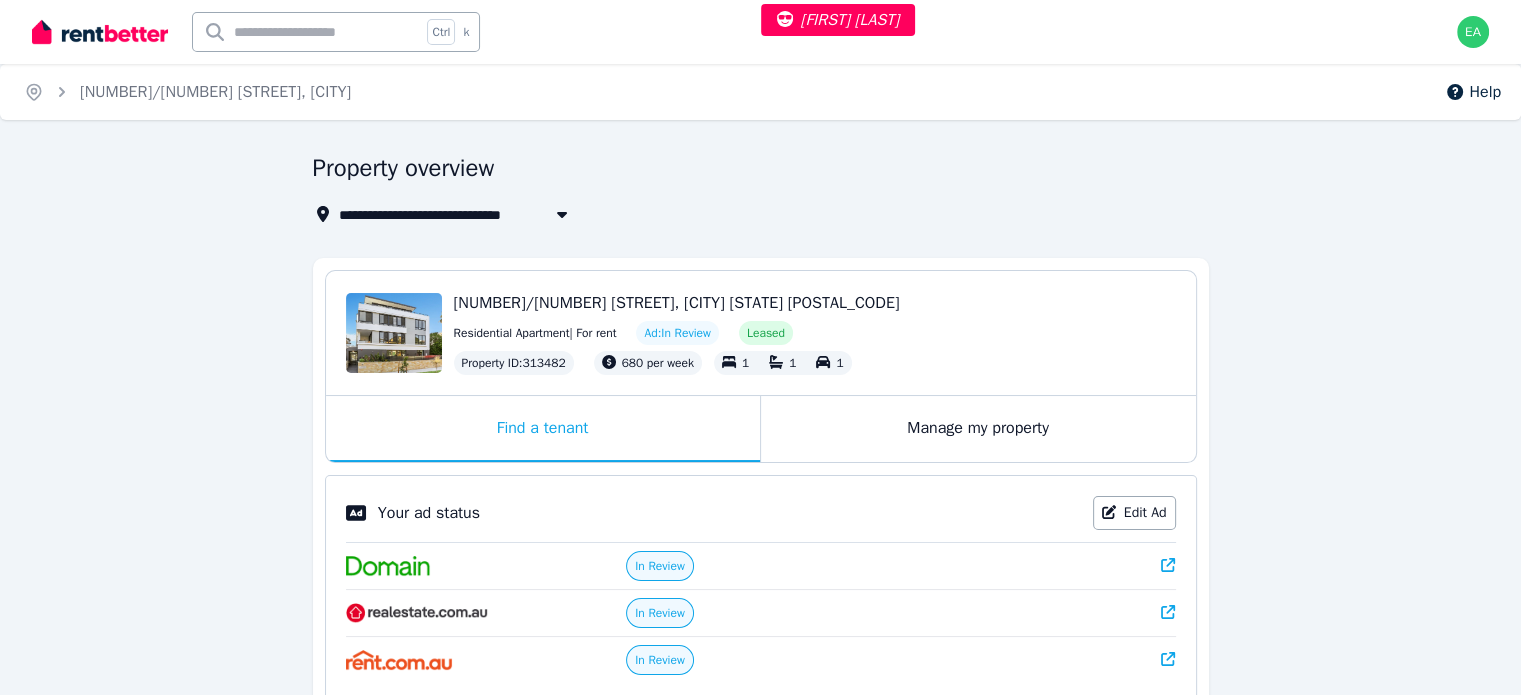 click on "Manage my property" at bounding box center [978, 429] 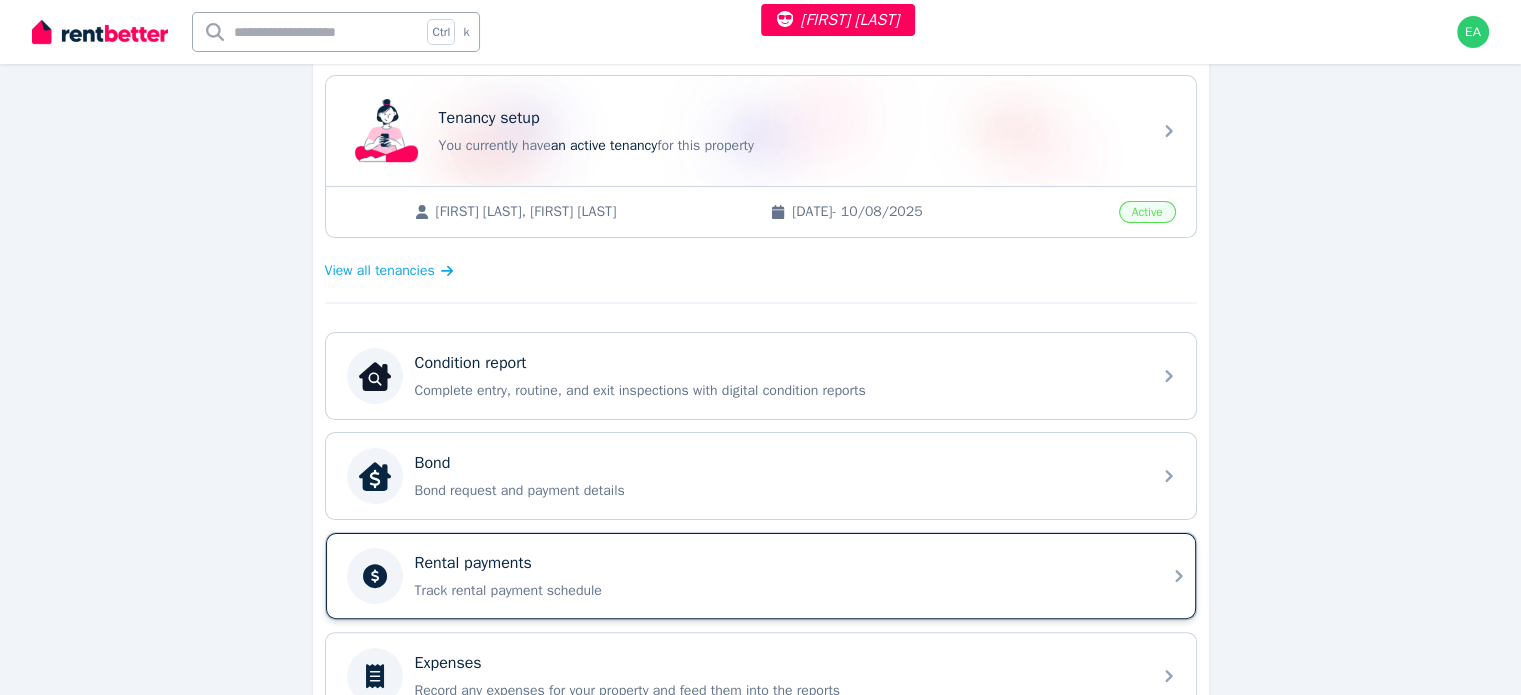 scroll, scrollTop: 500, scrollLeft: 0, axis: vertical 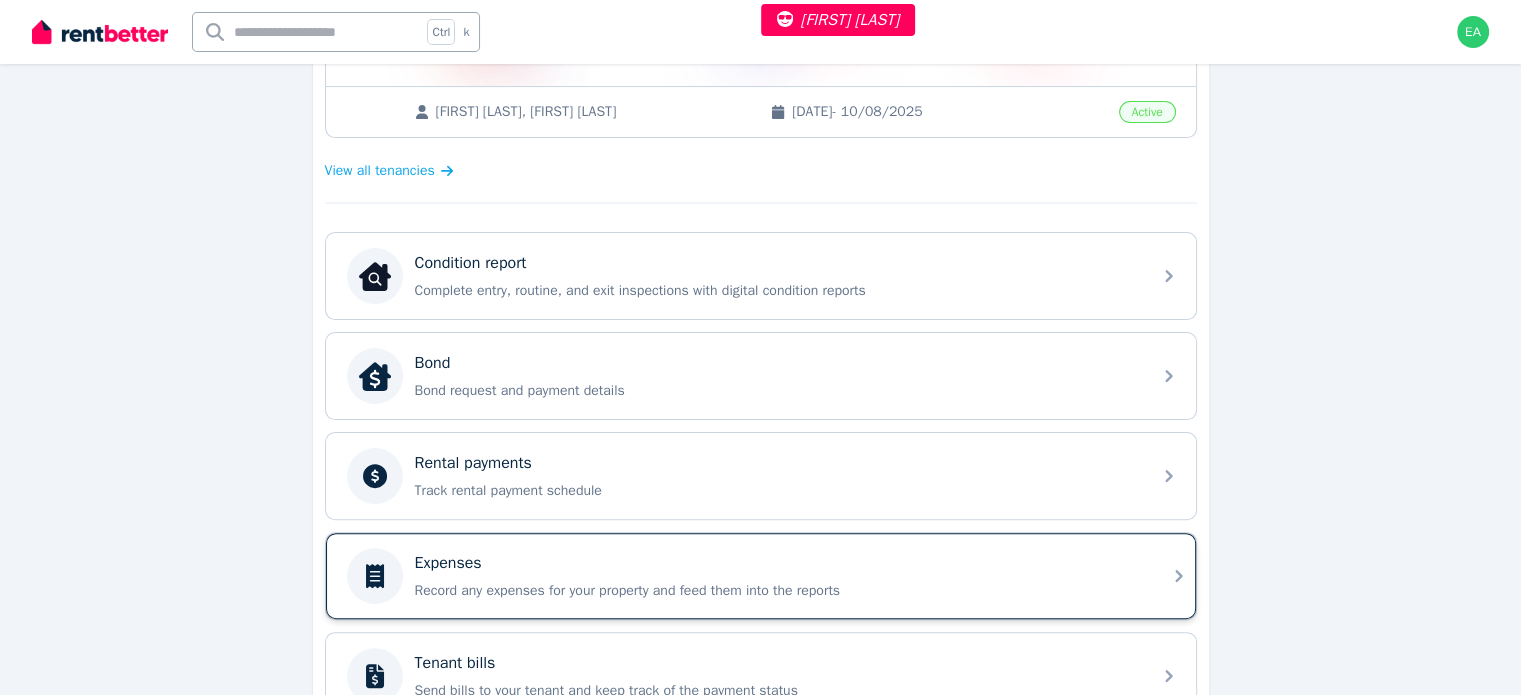 click on "Record any expenses for your property and feed them into the reports" at bounding box center (777, 591) 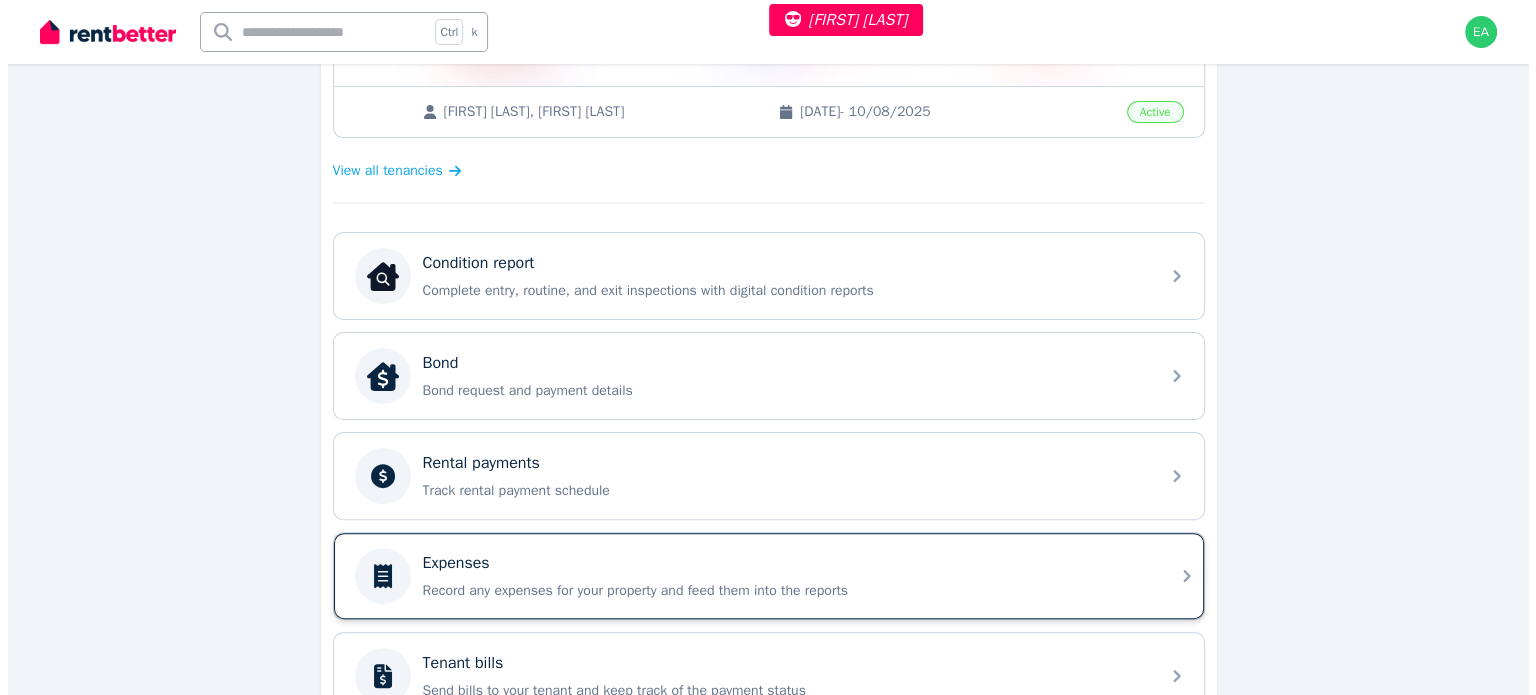 scroll, scrollTop: 0, scrollLeft: 0, axis: both 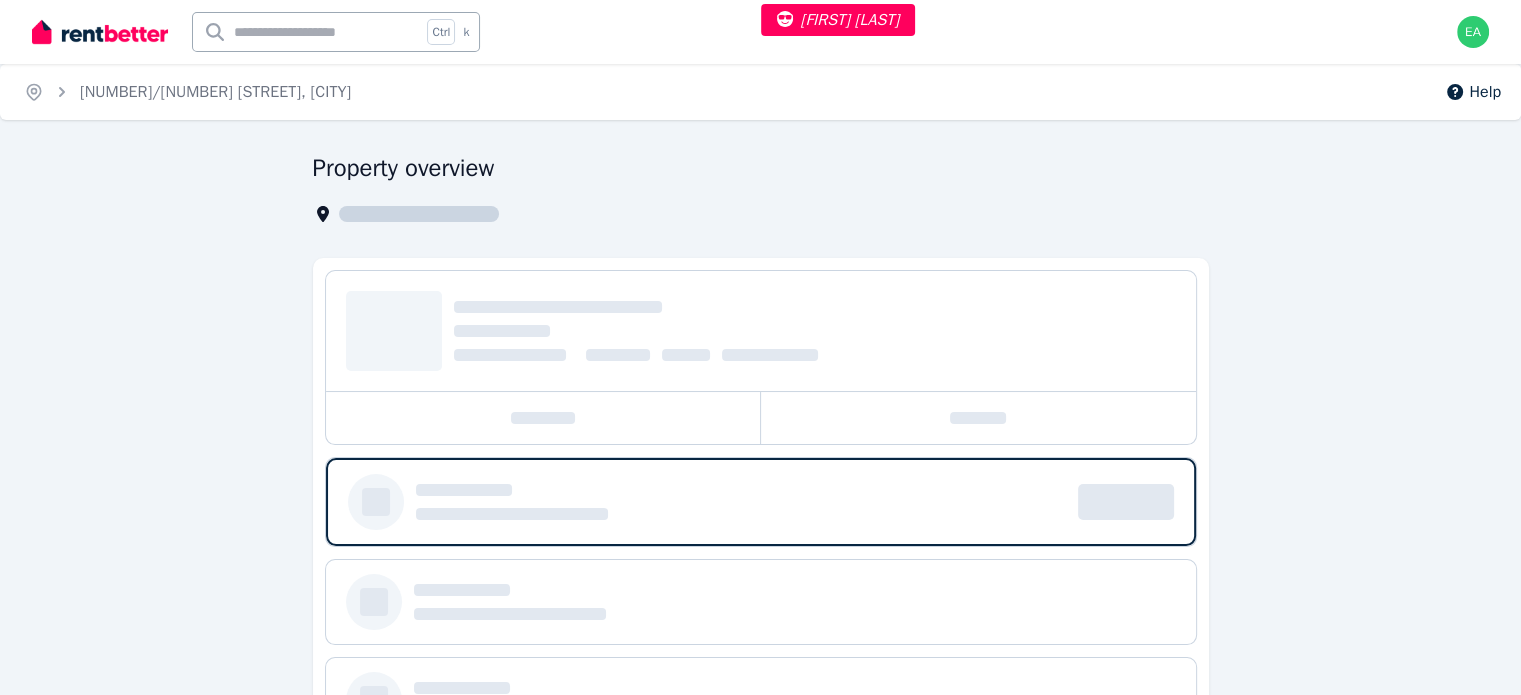 select on "***" 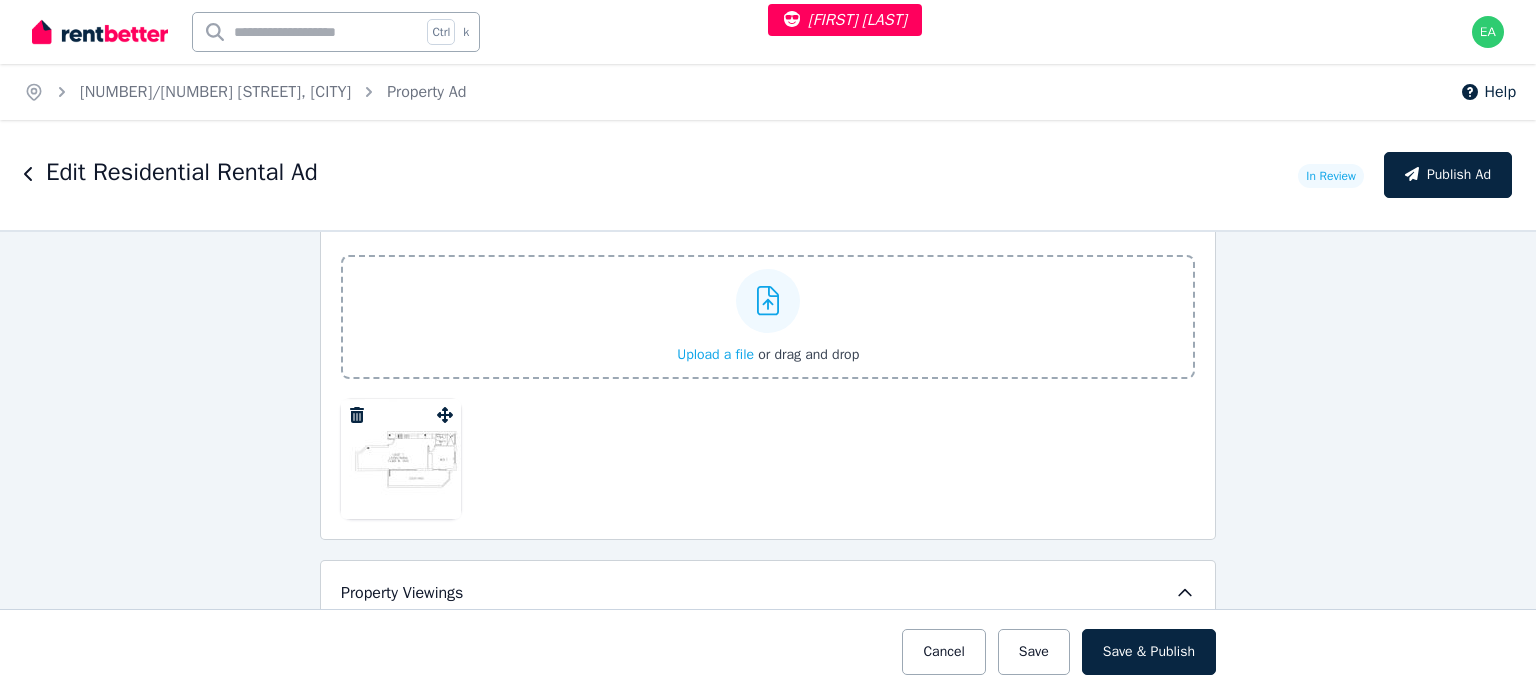 scroll, scrollTop: 2700, scrollLeft: 0, axis: vertical 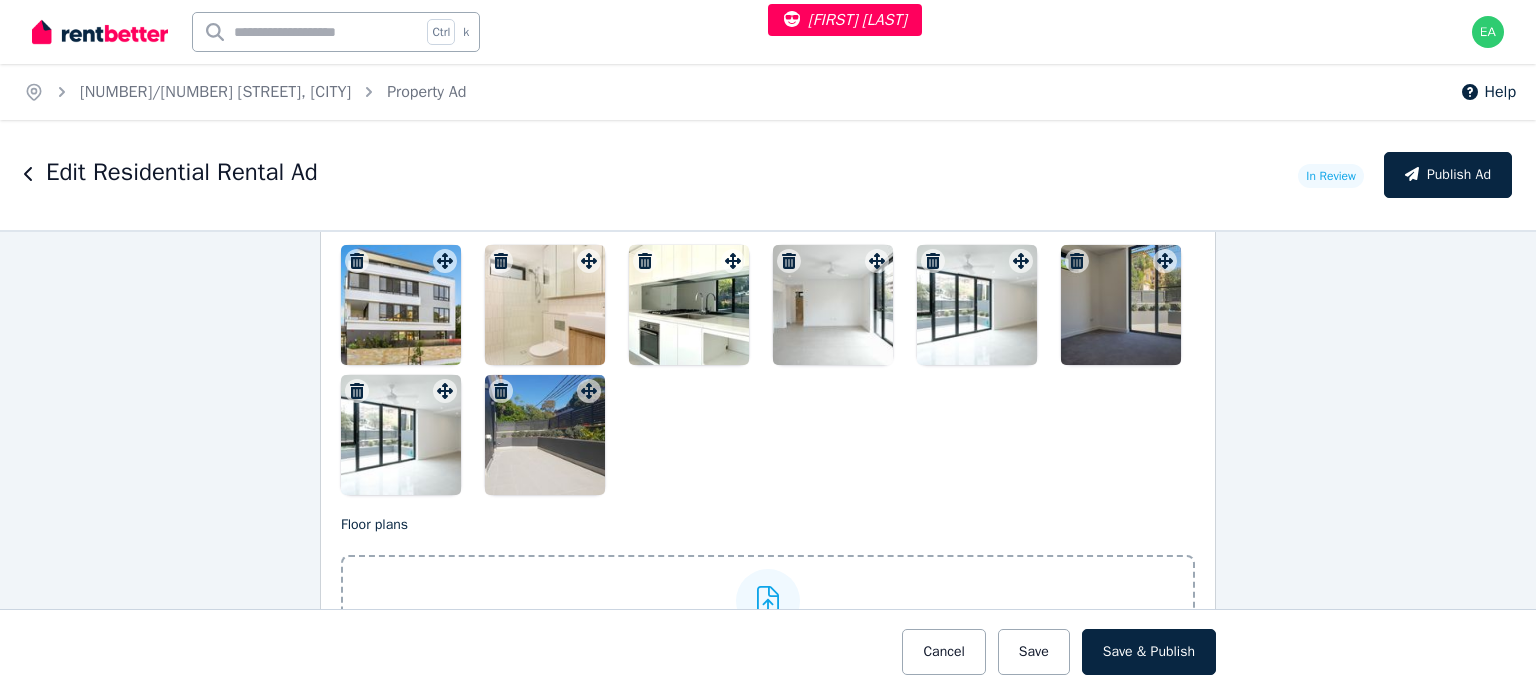 click at bounding box center (401, 305) 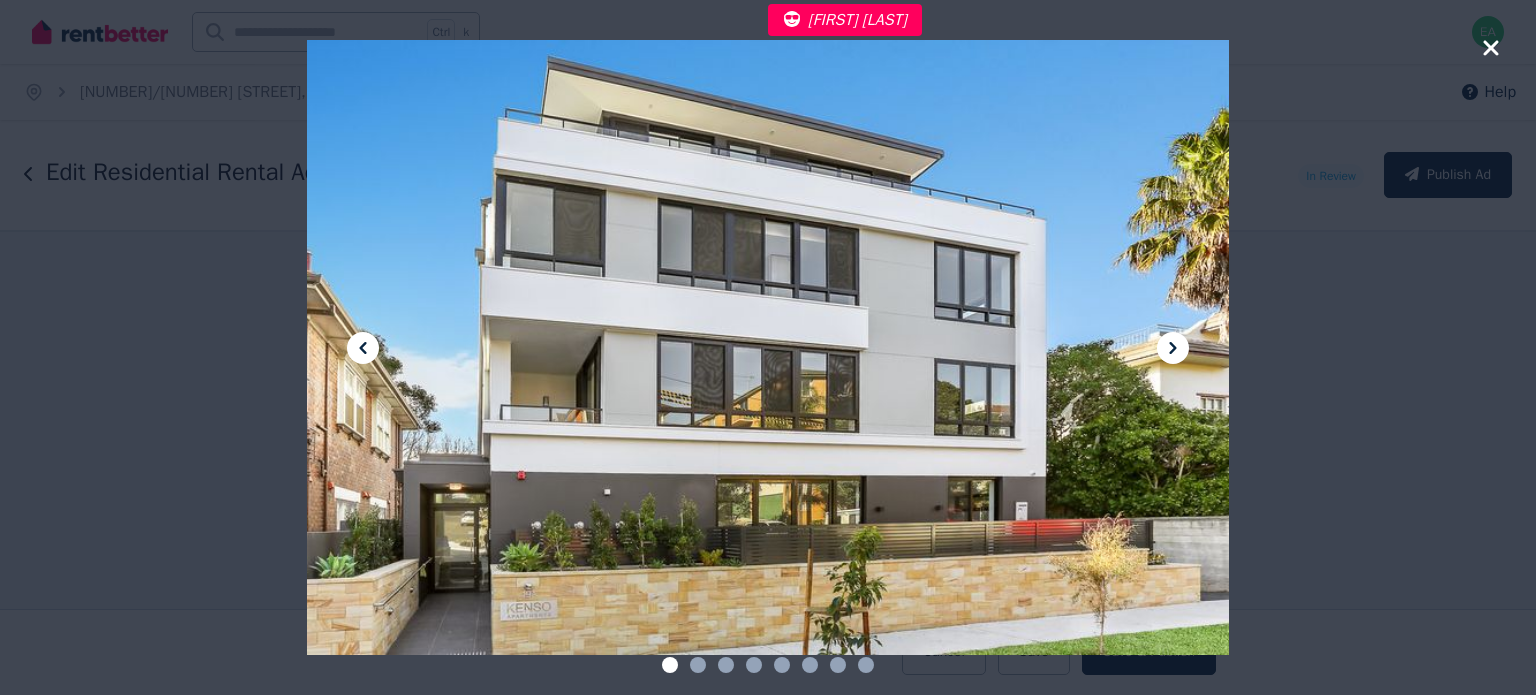 click 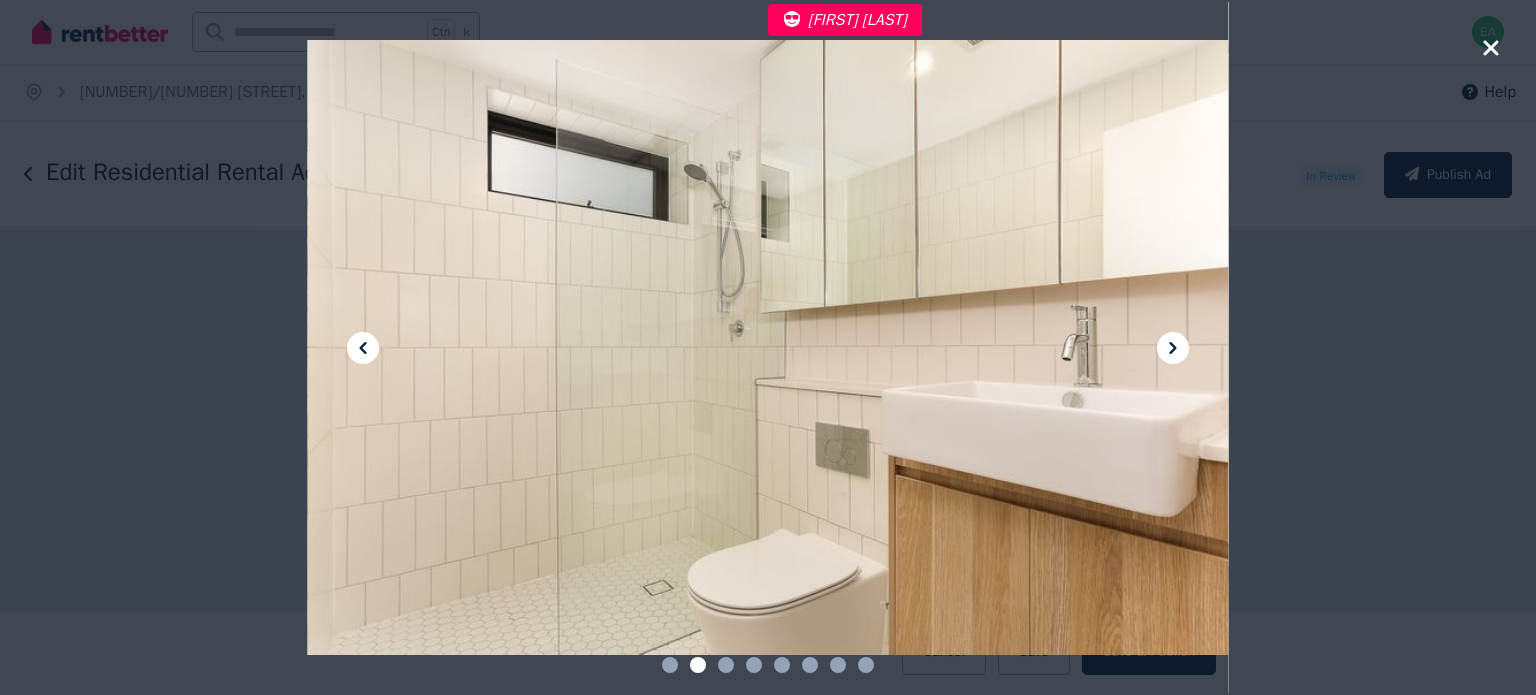 click 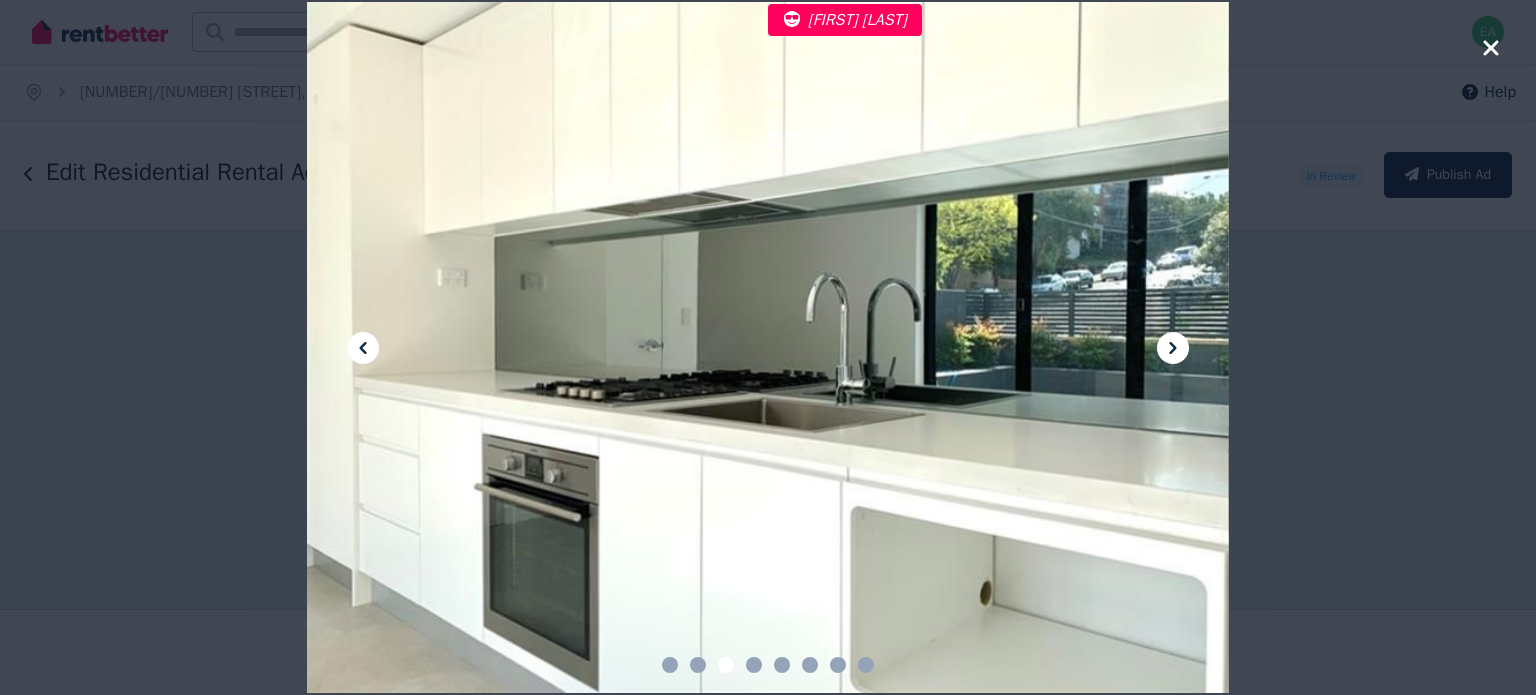click 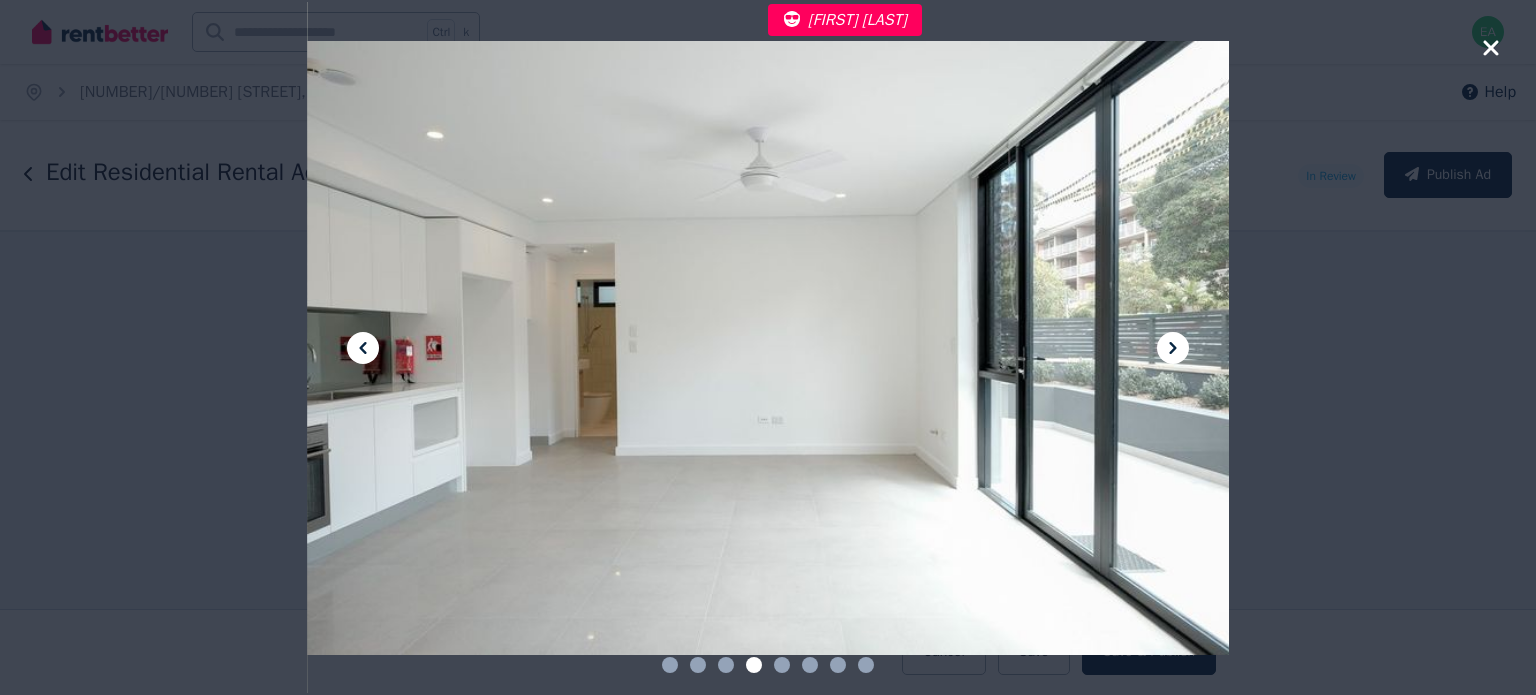 click 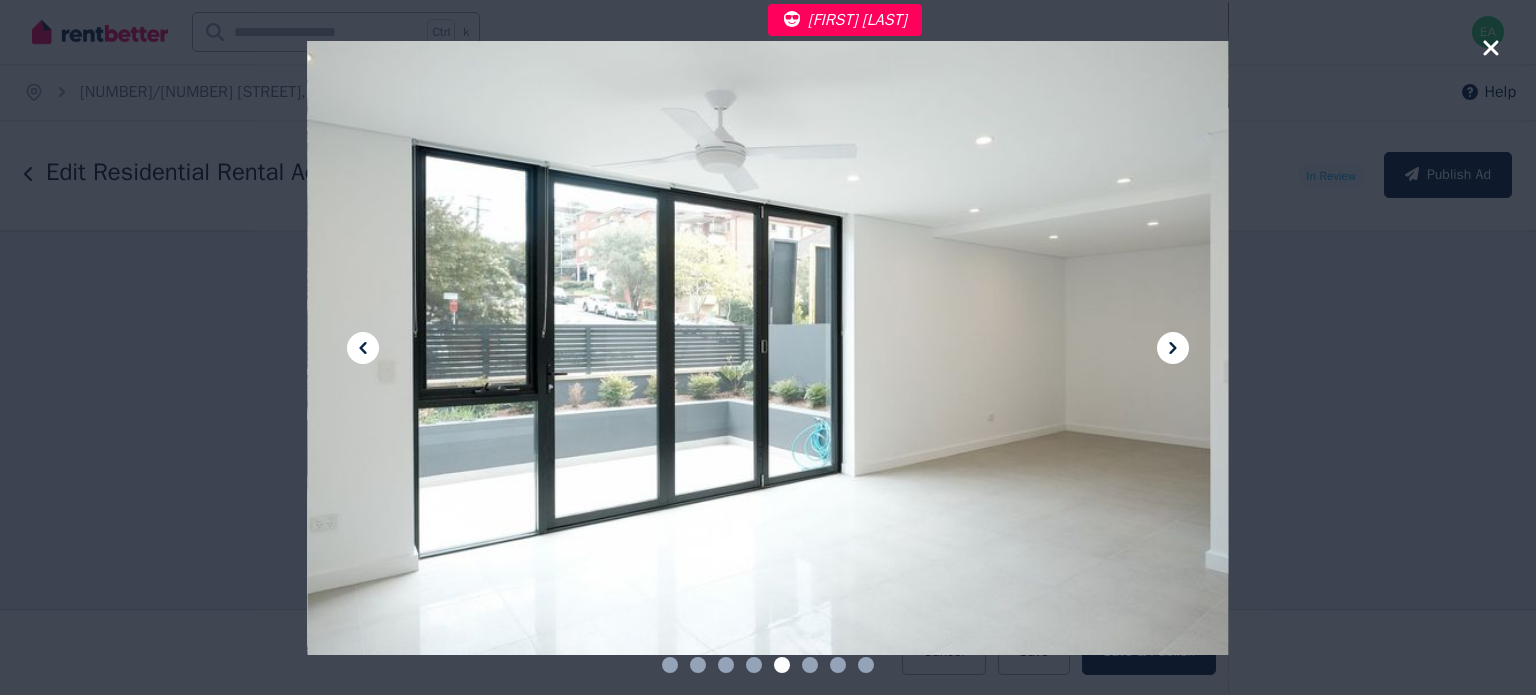click 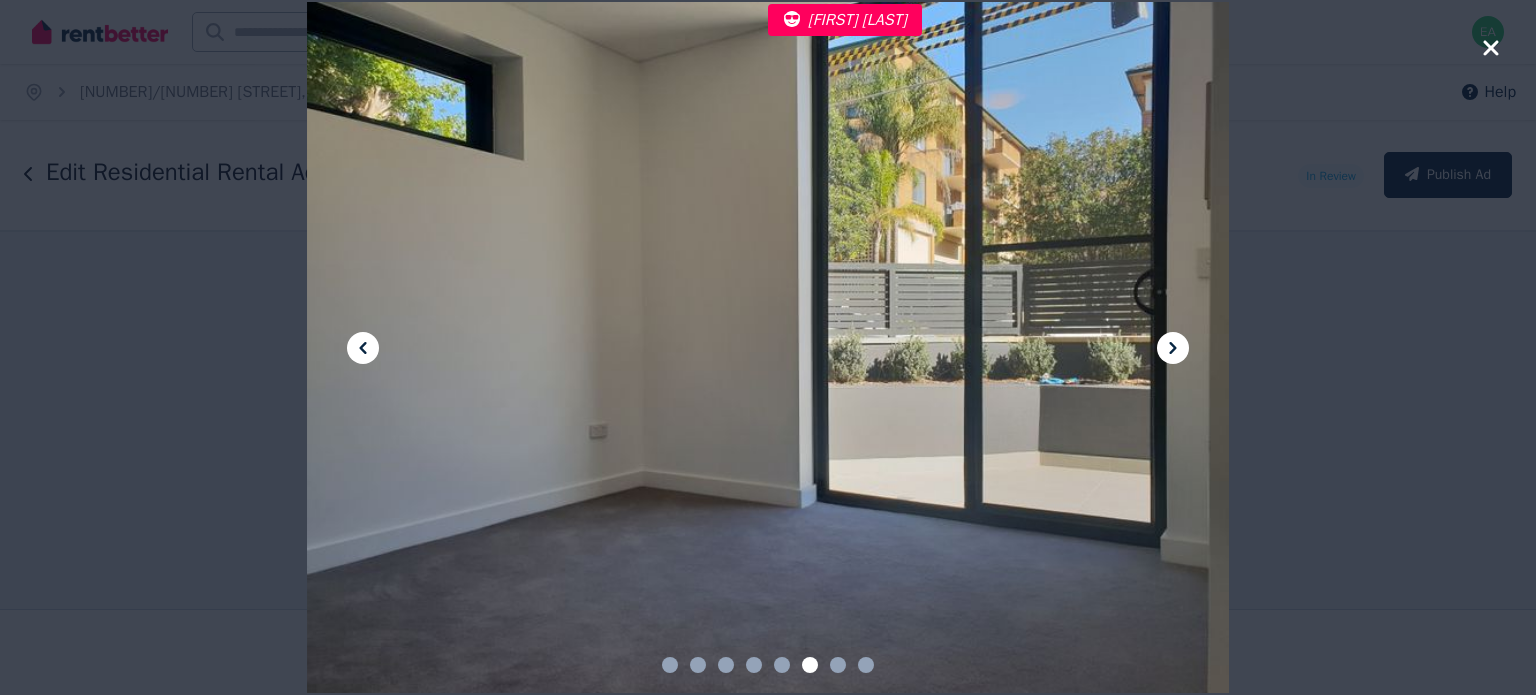 click 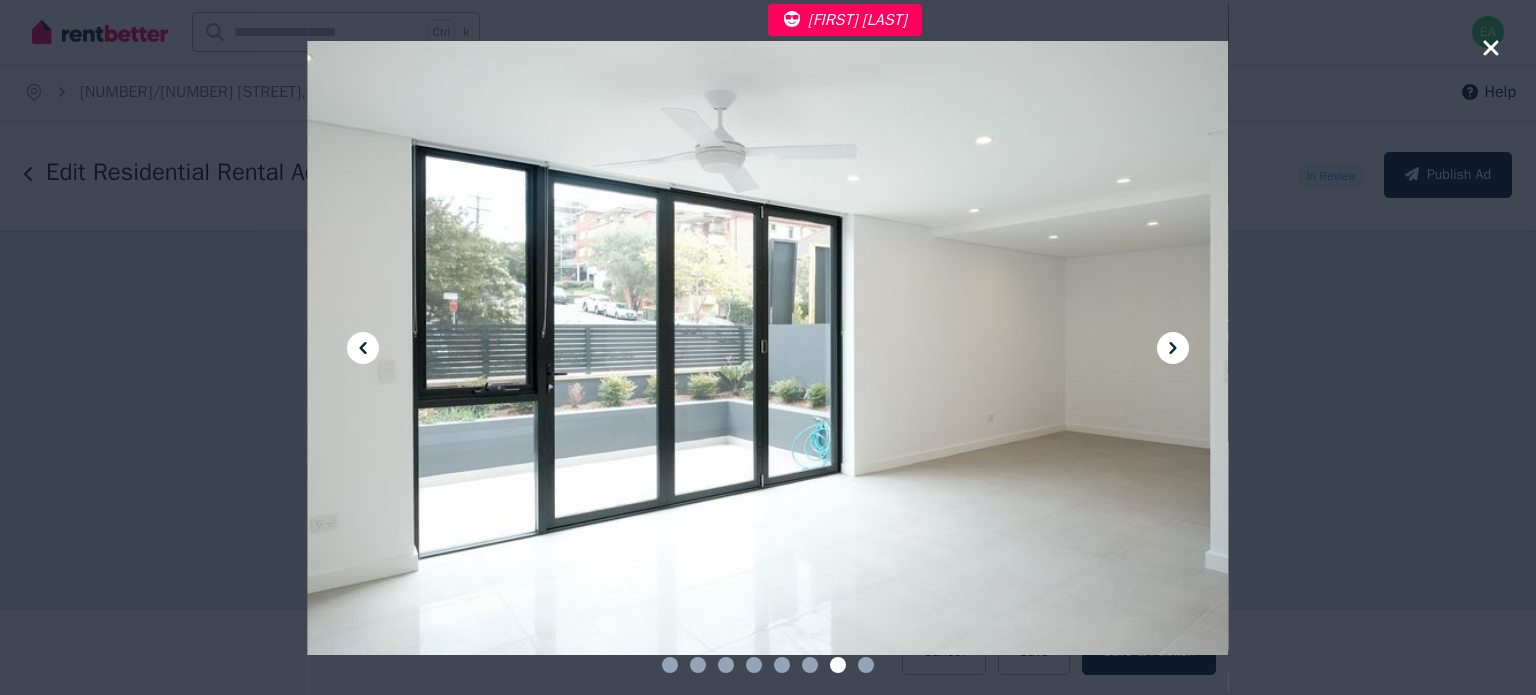click 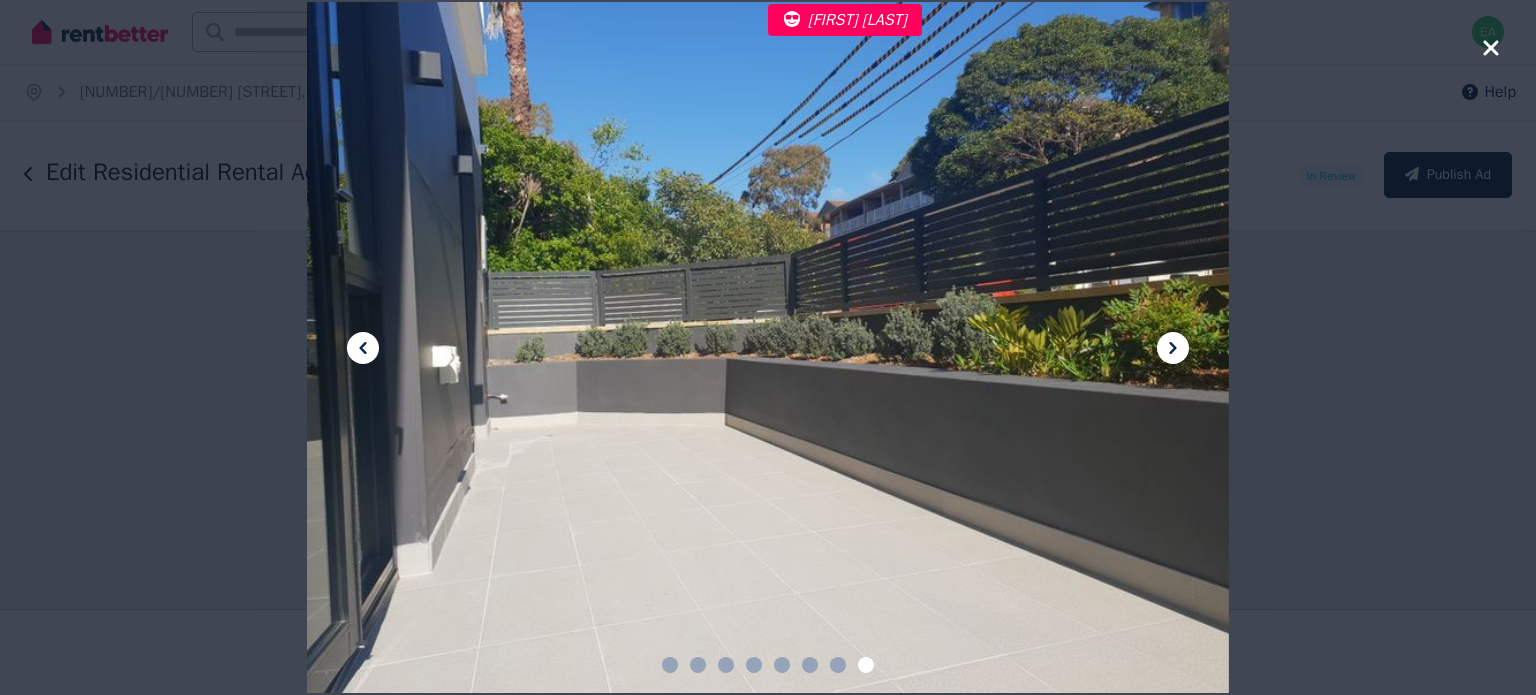click 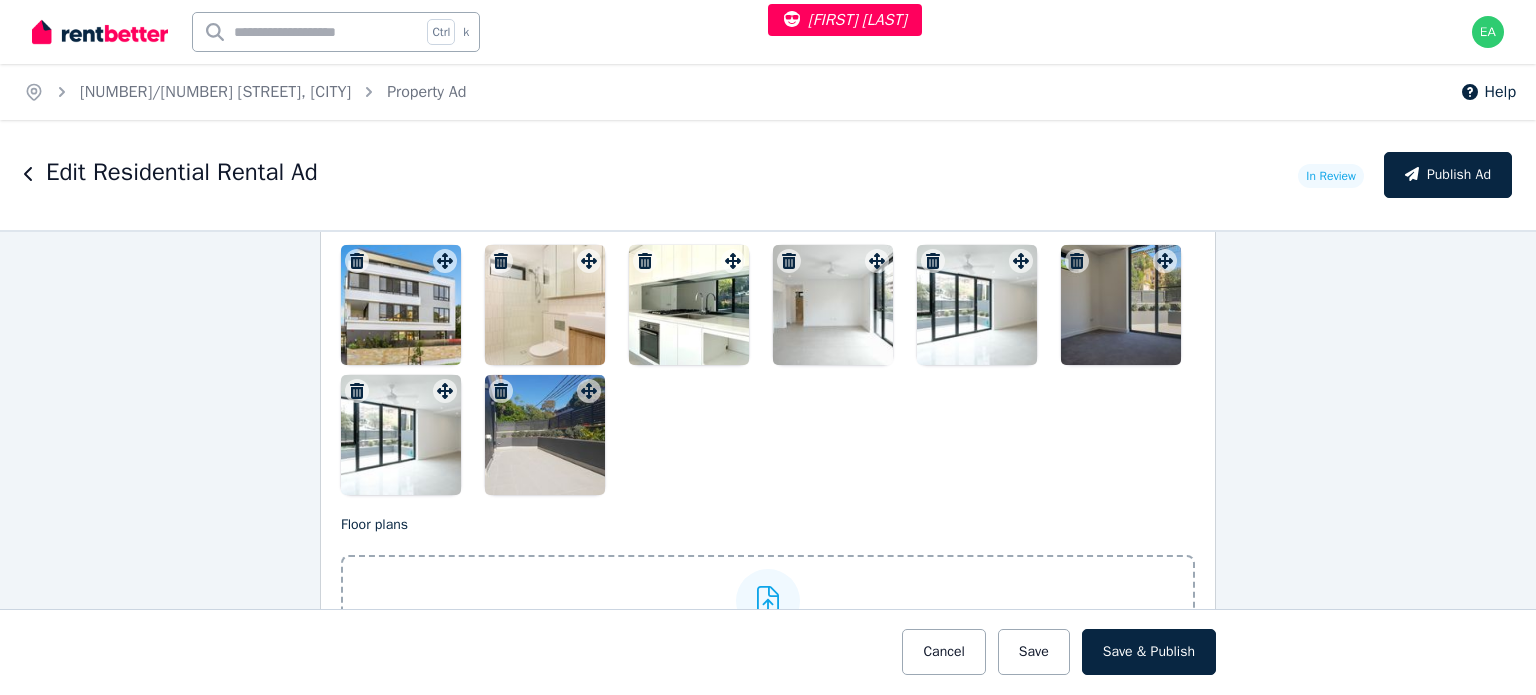 scroll, scrollTop: 2900, scrollLeft: 0, axis: vertical 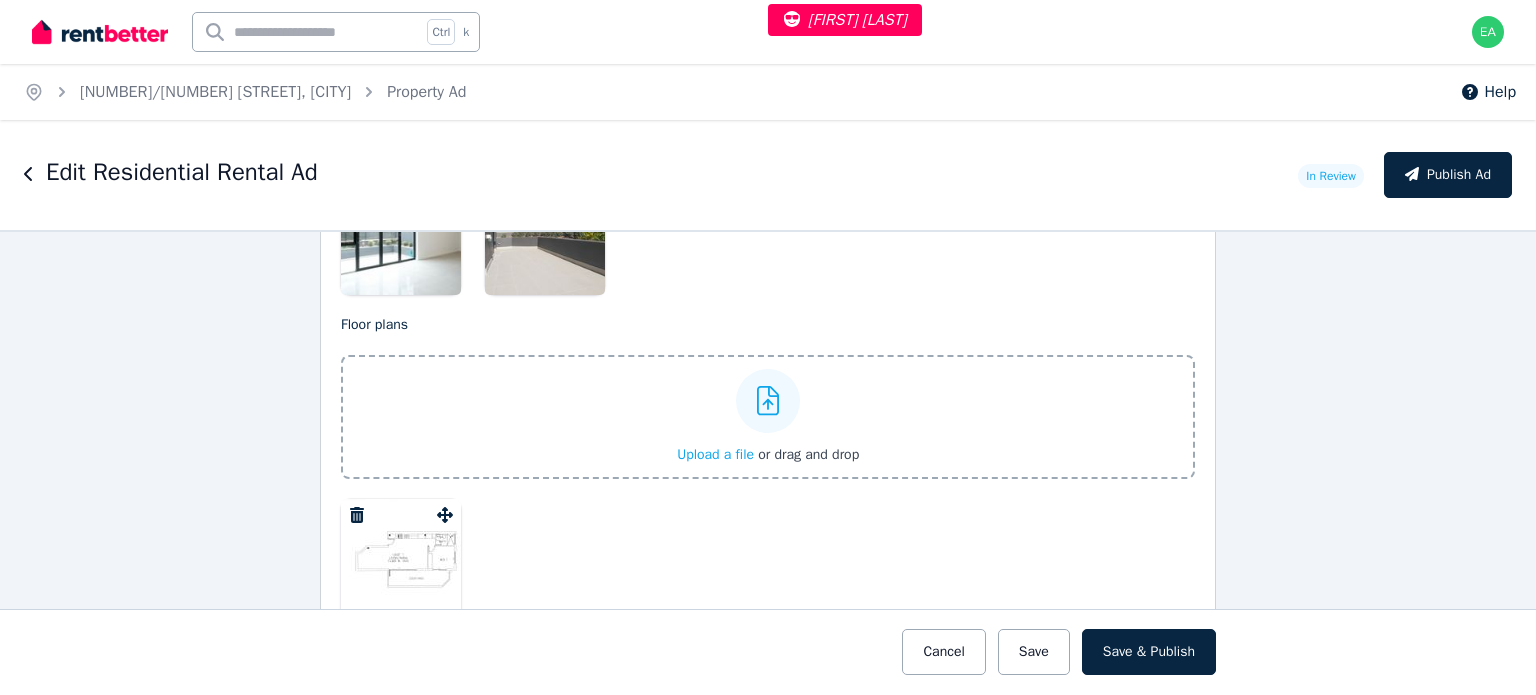click at bounding box center [401, 559] 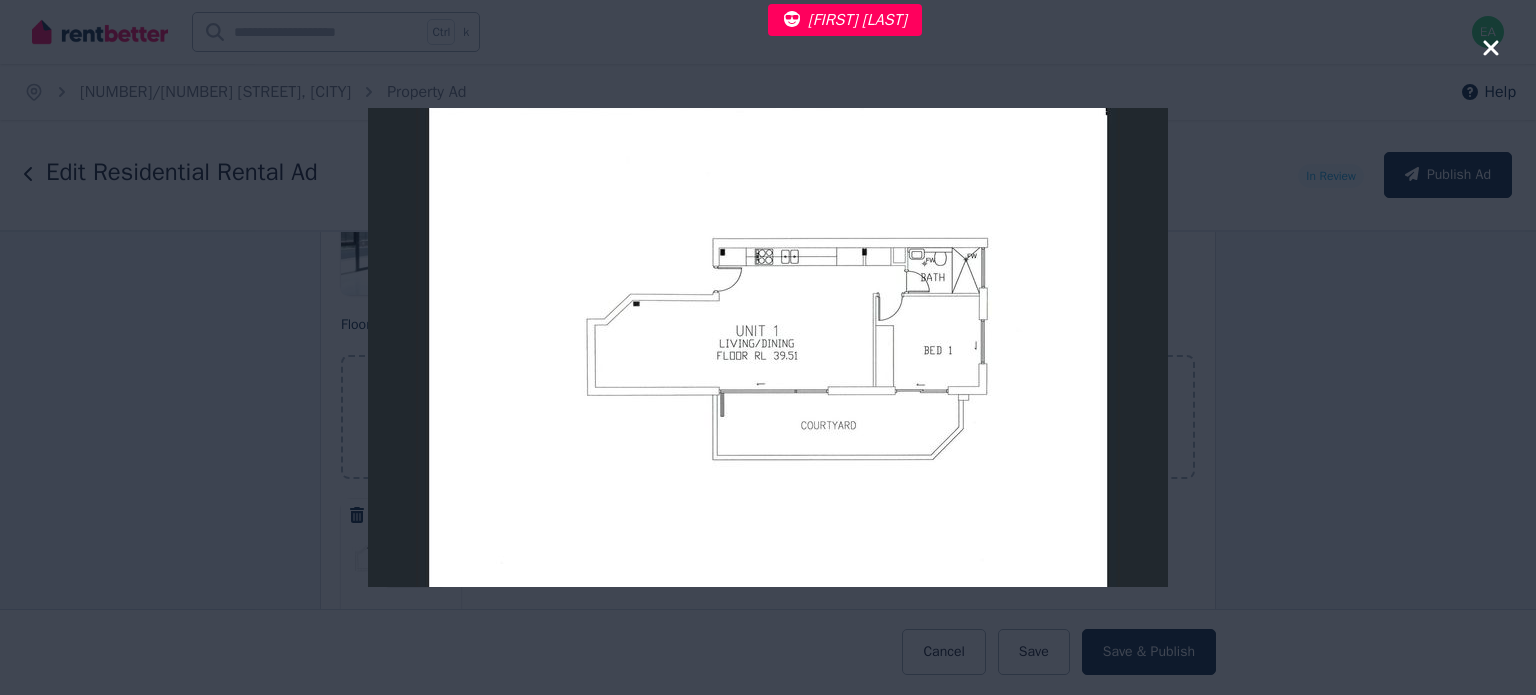 click 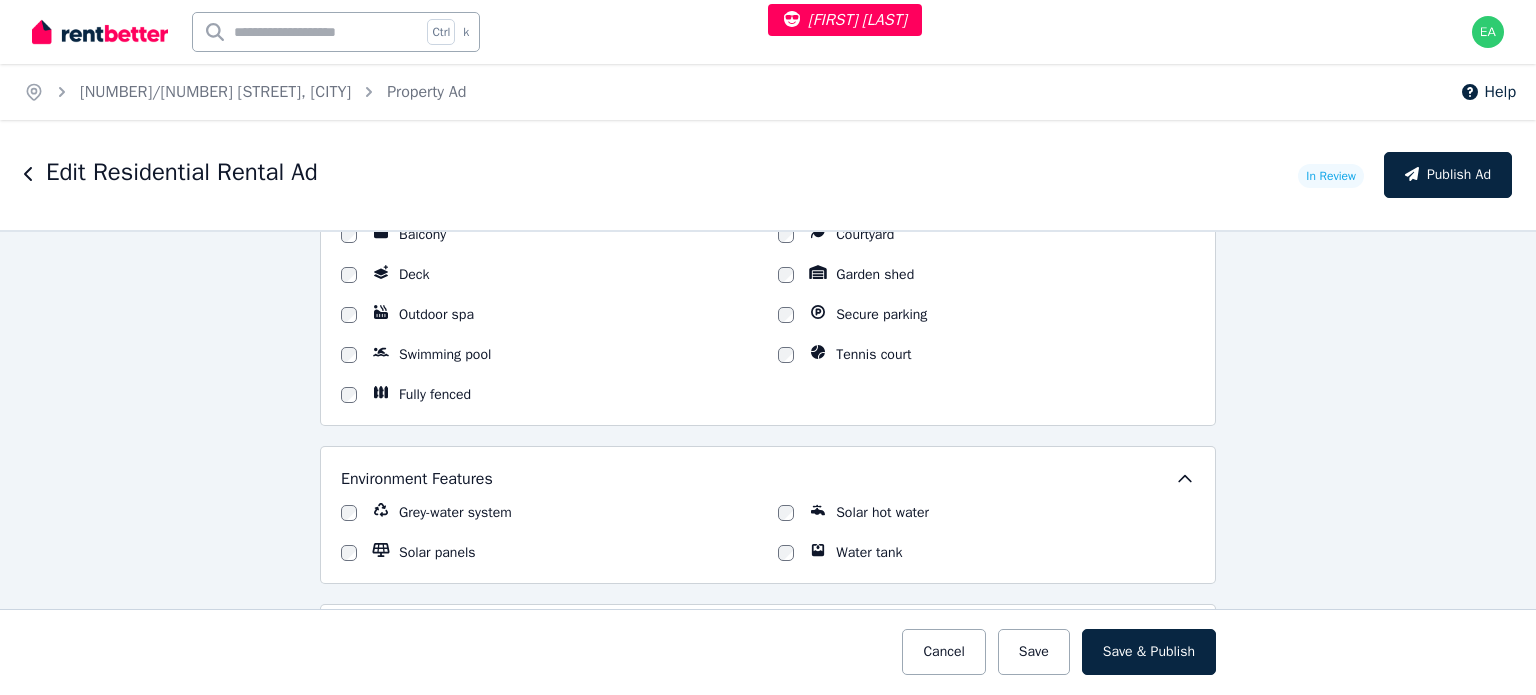 scroll, scrollTop: 1700, scrollLeft: 0, axis: vertical 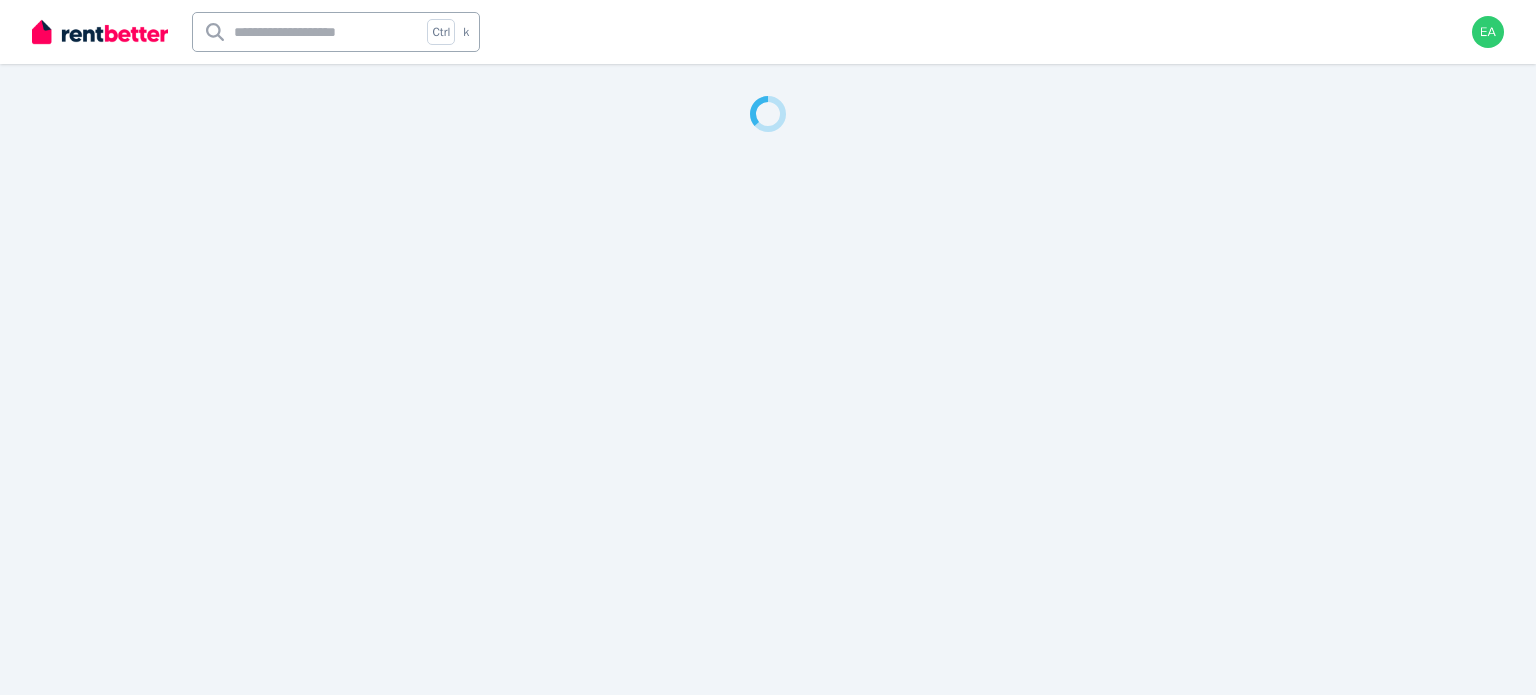 select on "***" 